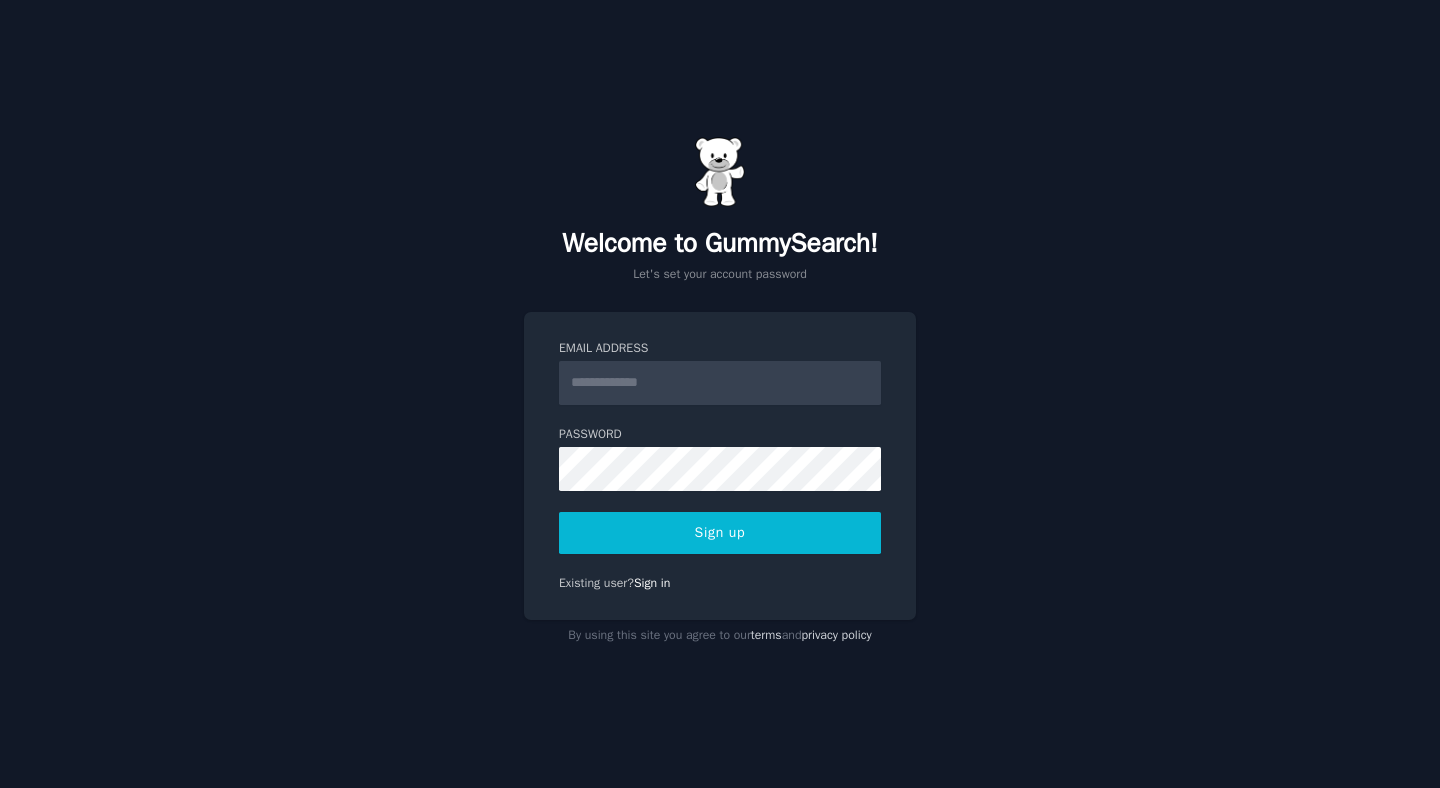 click on "Email Address" at bounding box center (720, 383) 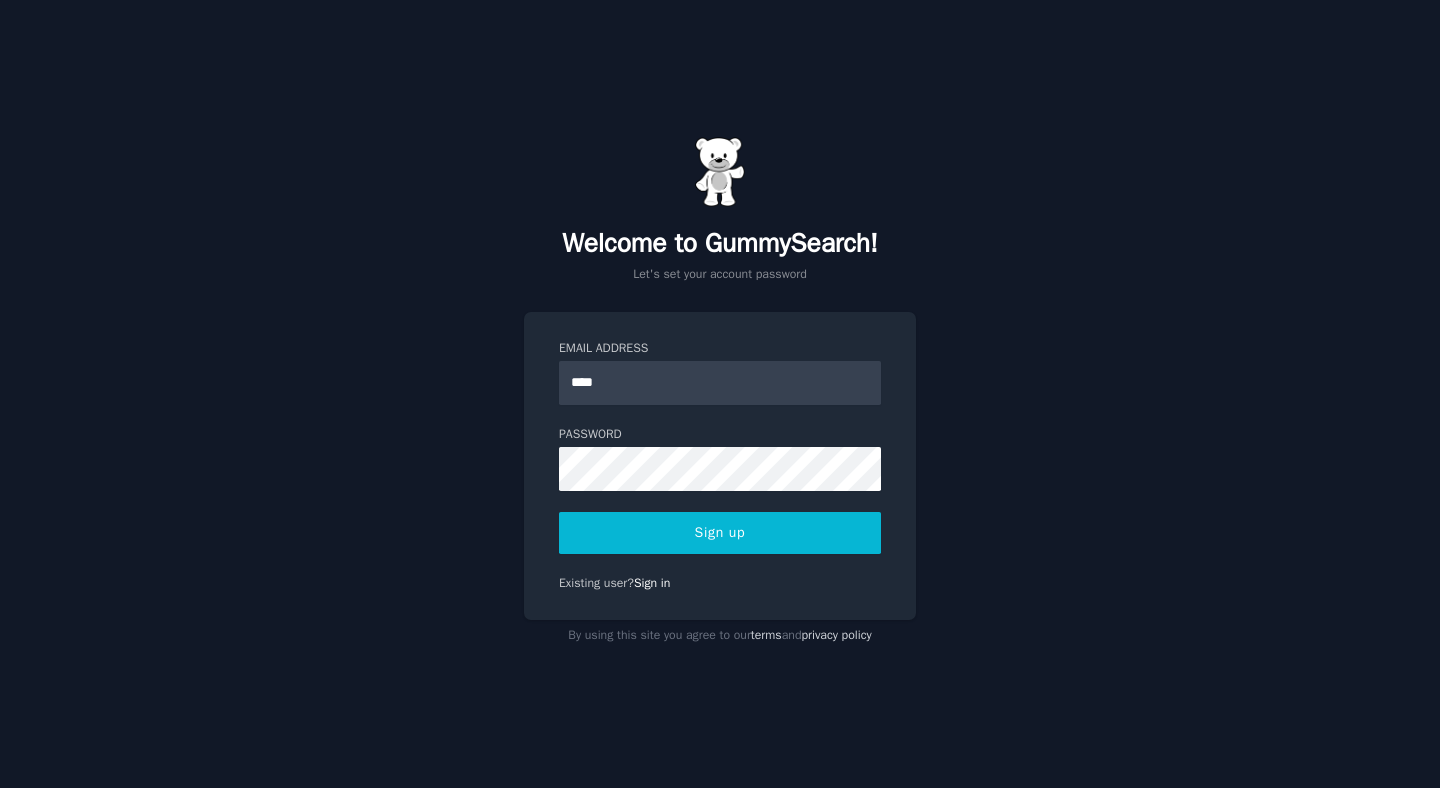 click on "Welcome to GummySearch! Let's set your account password Email Address **** Password Sign up Existing user?  Sign in By using this site you agree to our  terms  and  privacy policy" at bounding box center [720, 394] 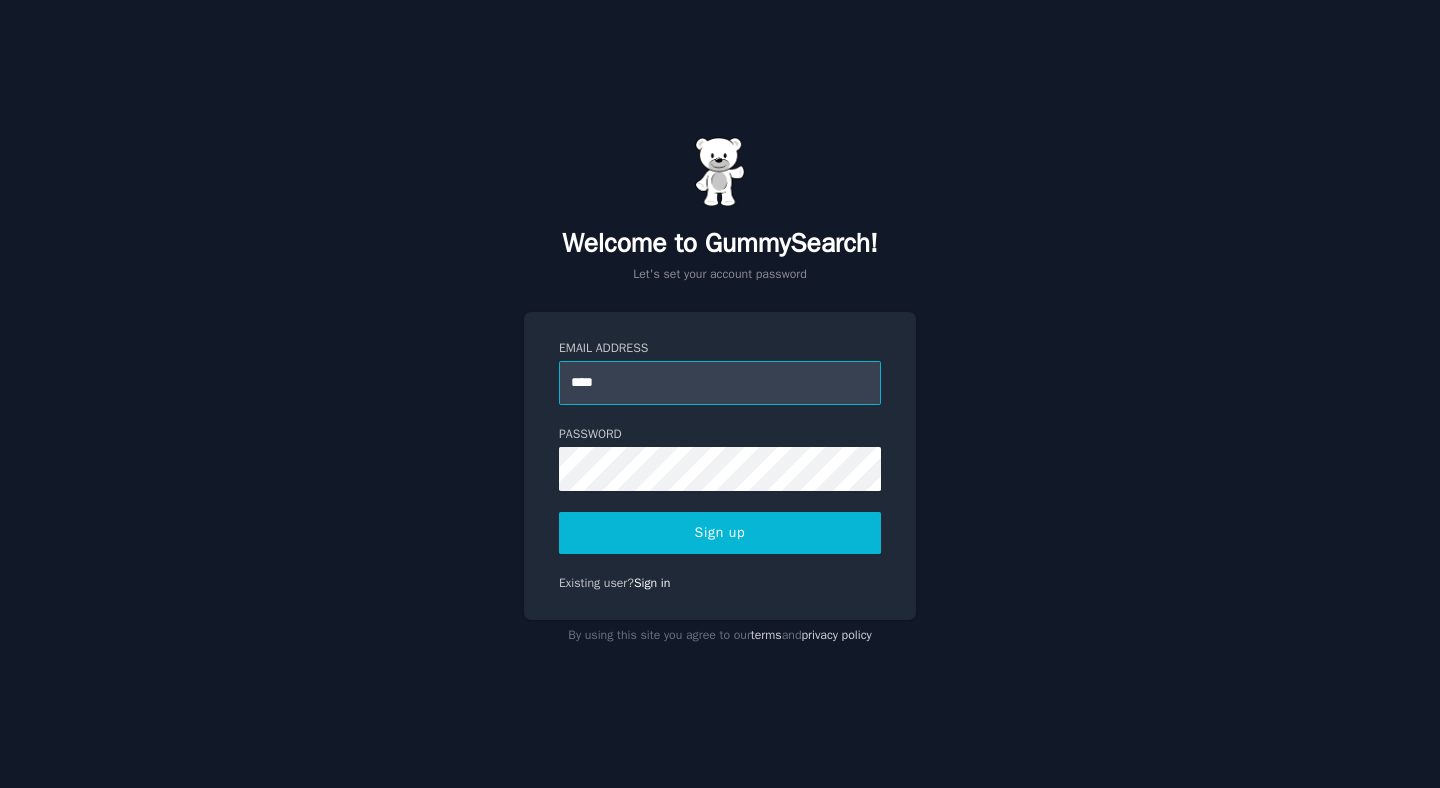 click on "****" at bounding box center [720, 383] 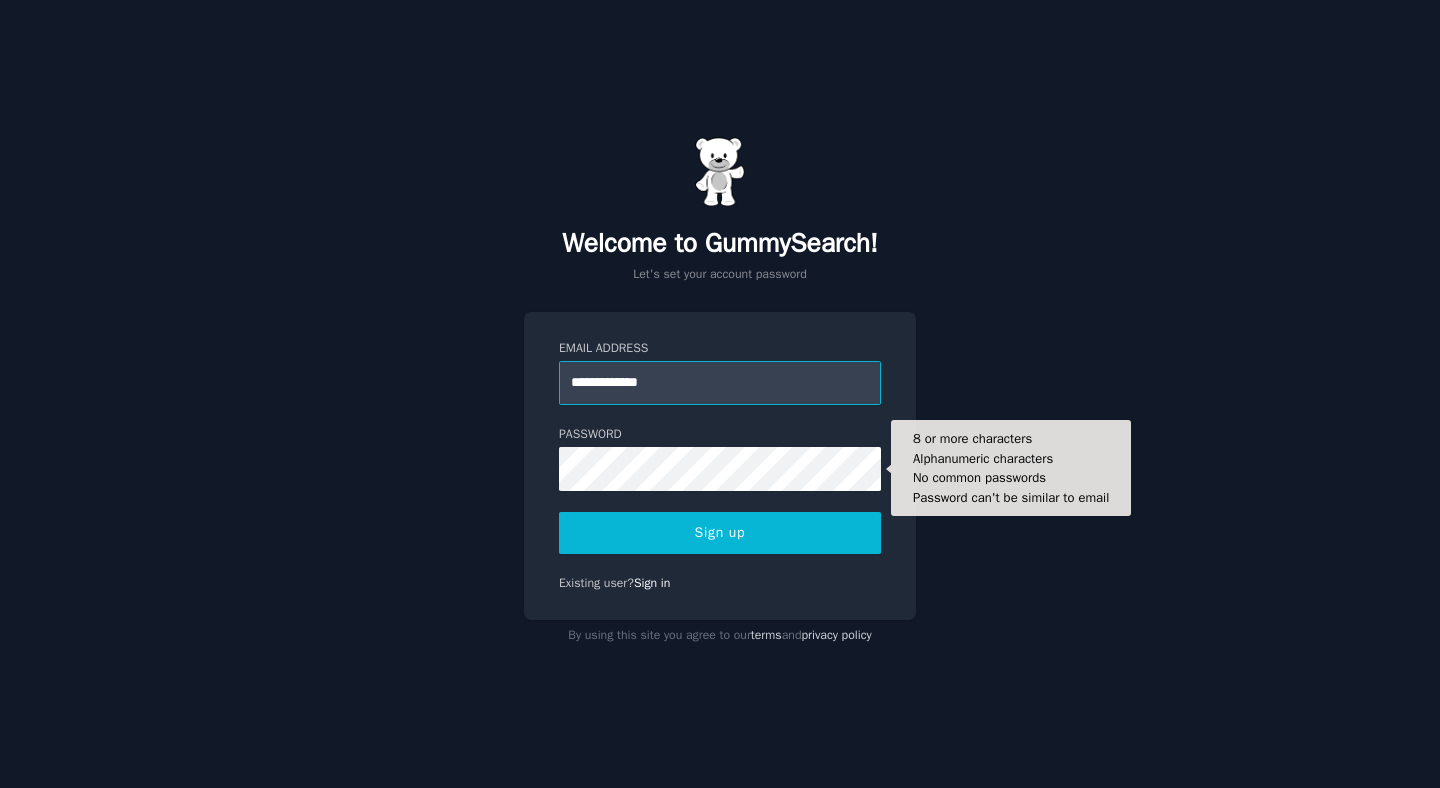 type on "**********" 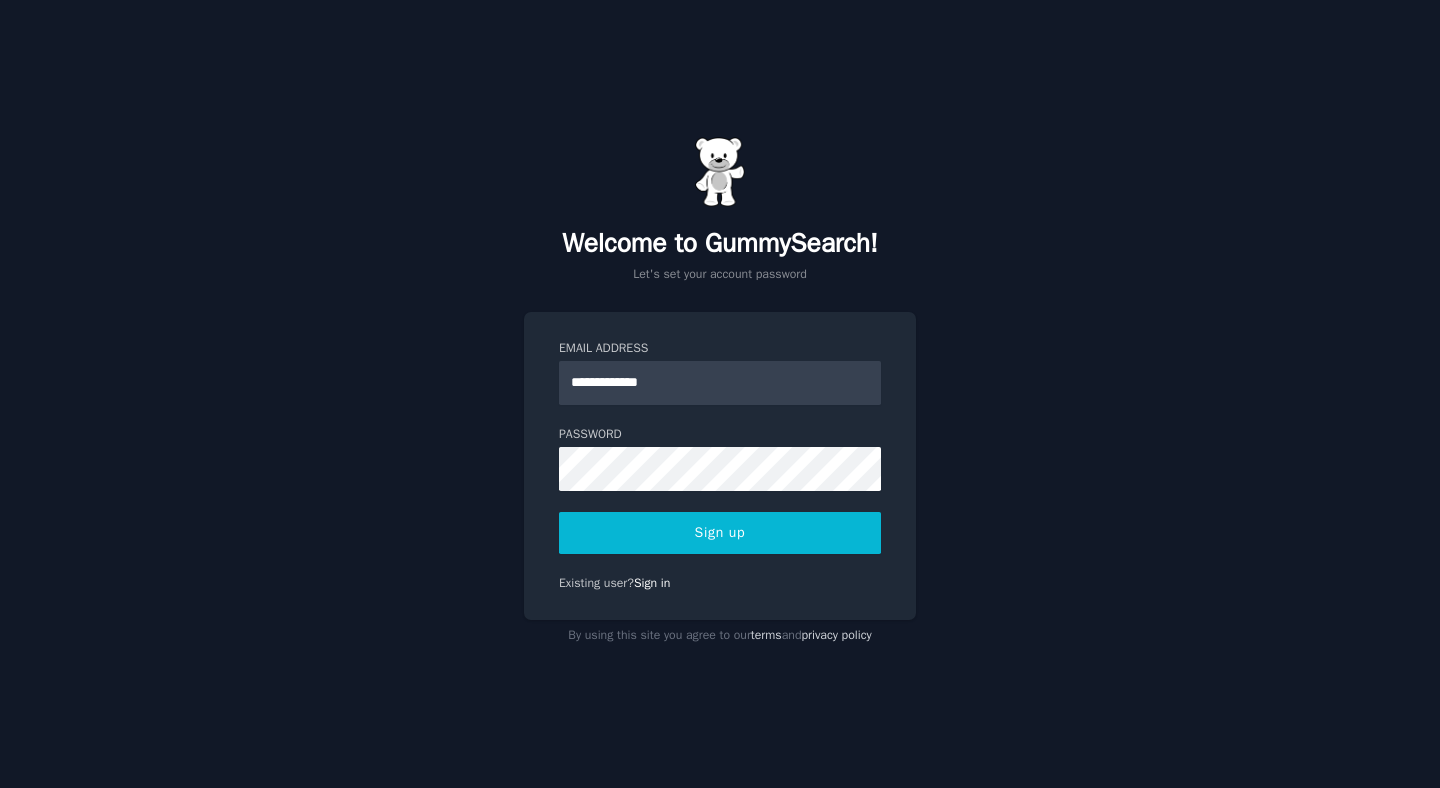 click on "Sign up" at bounding box center [720, 533] 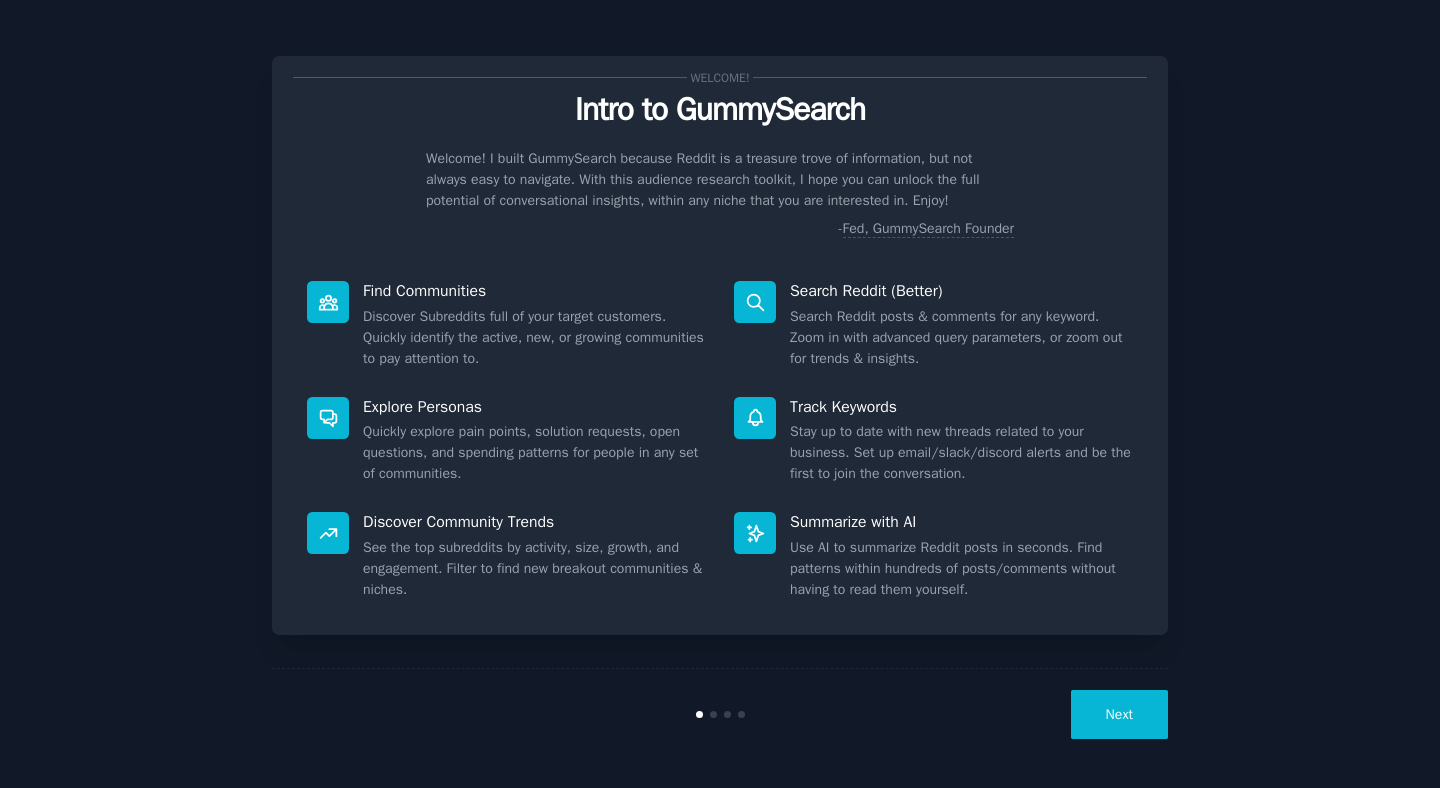 scroll, scrollTop: 0, scrollLeft: 0, axis: both 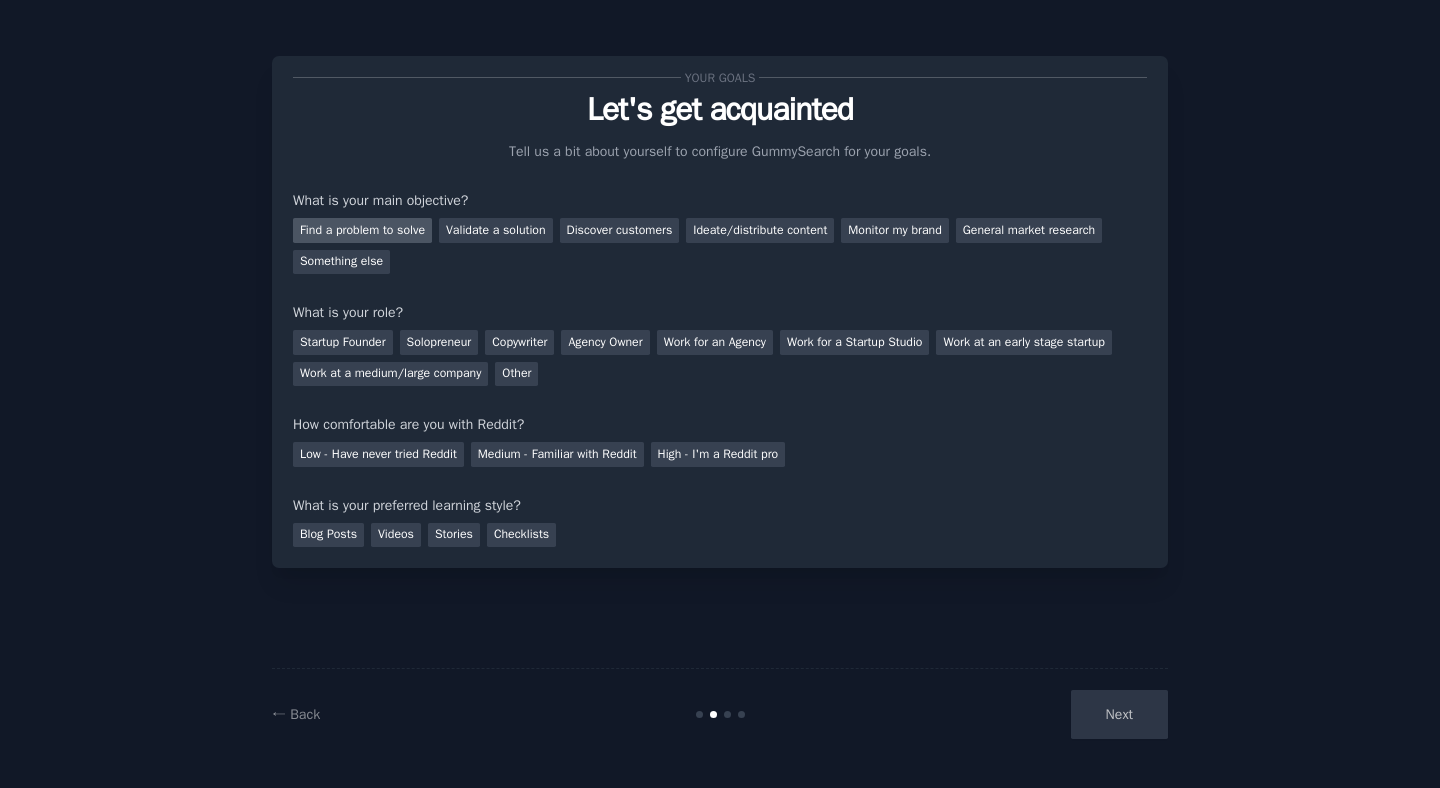 click on "Find a problem to solve" at bounding box center [362, 230] 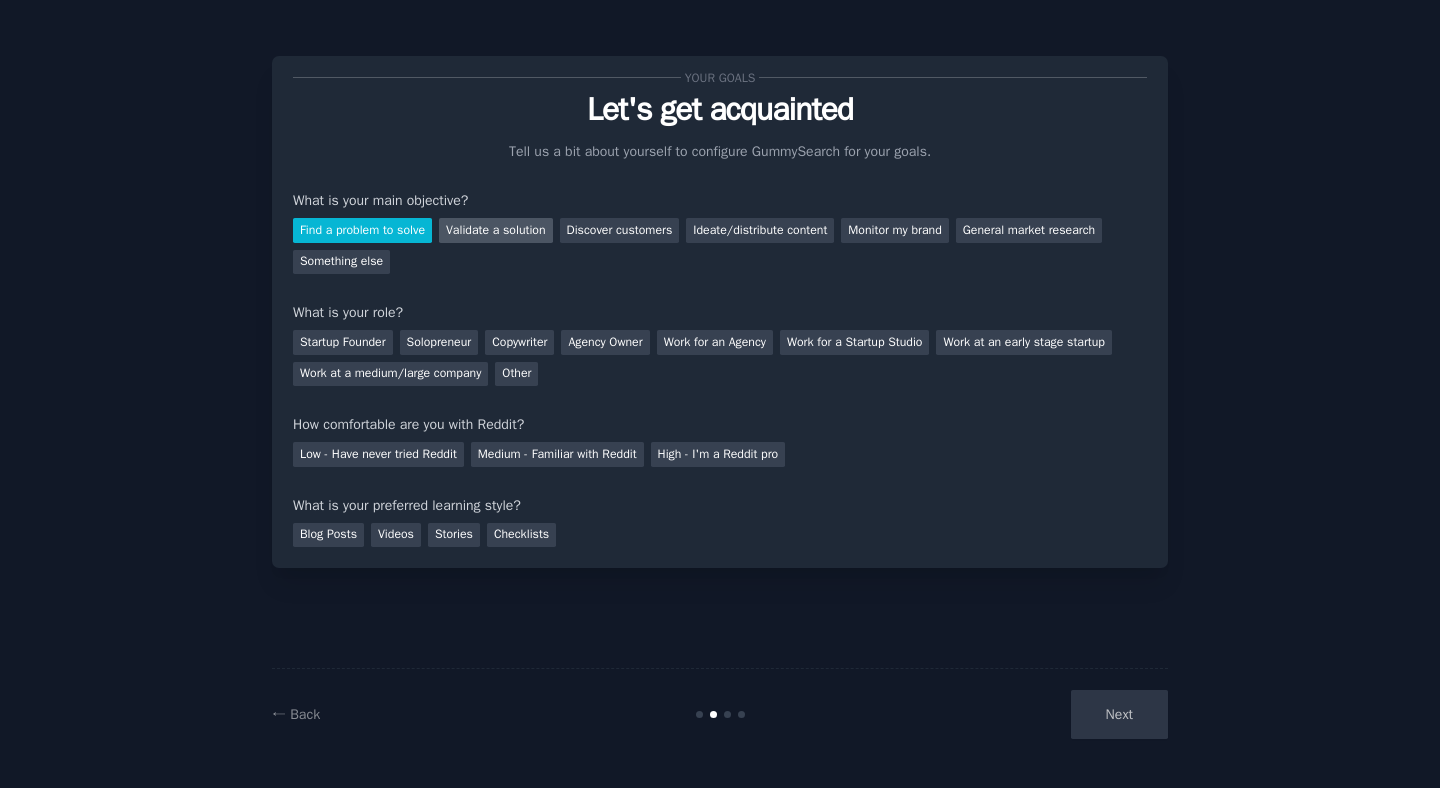 click on "Validate a solution" at bounding box center [496, 230] 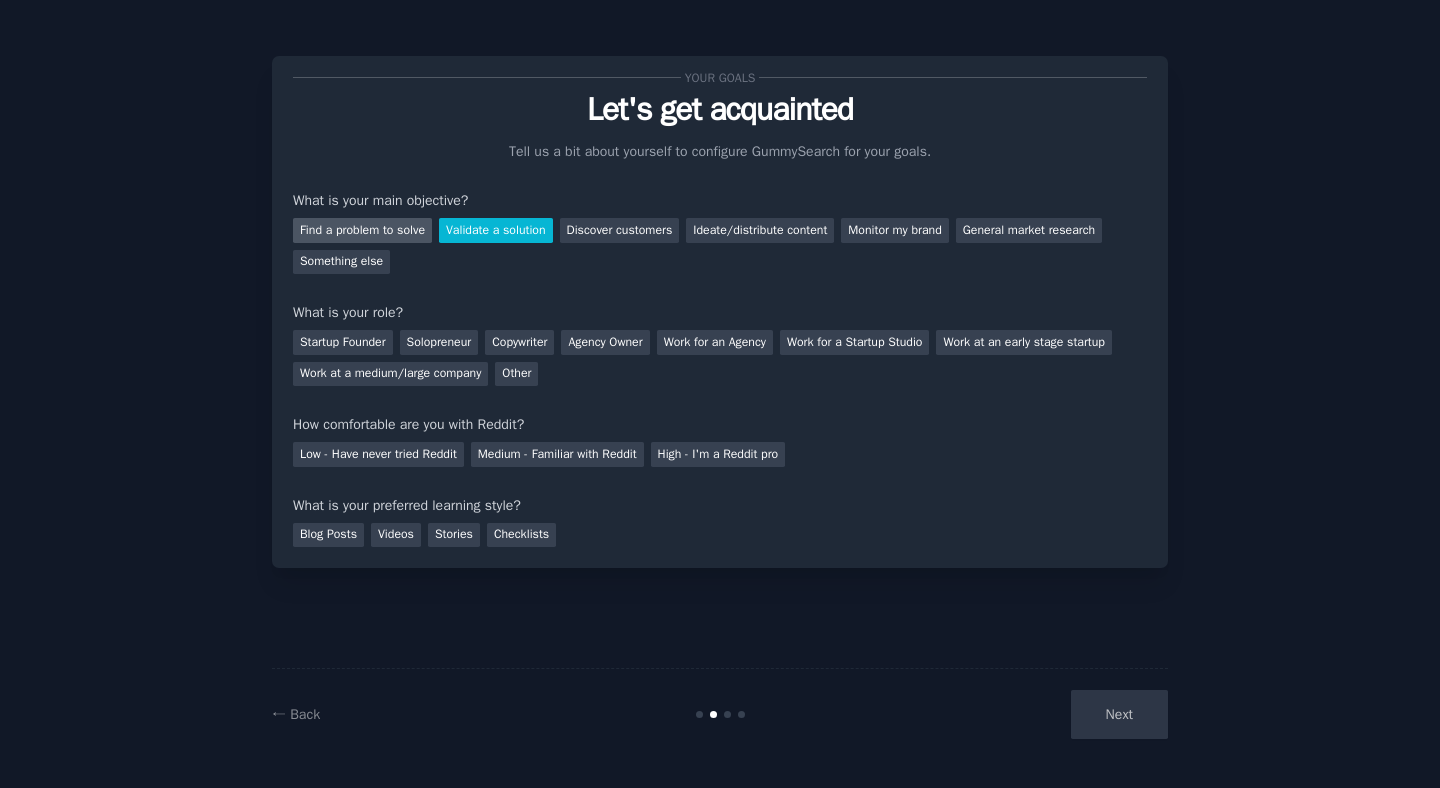 click on "Find a problem to solve" at bounding box center [362, 230] 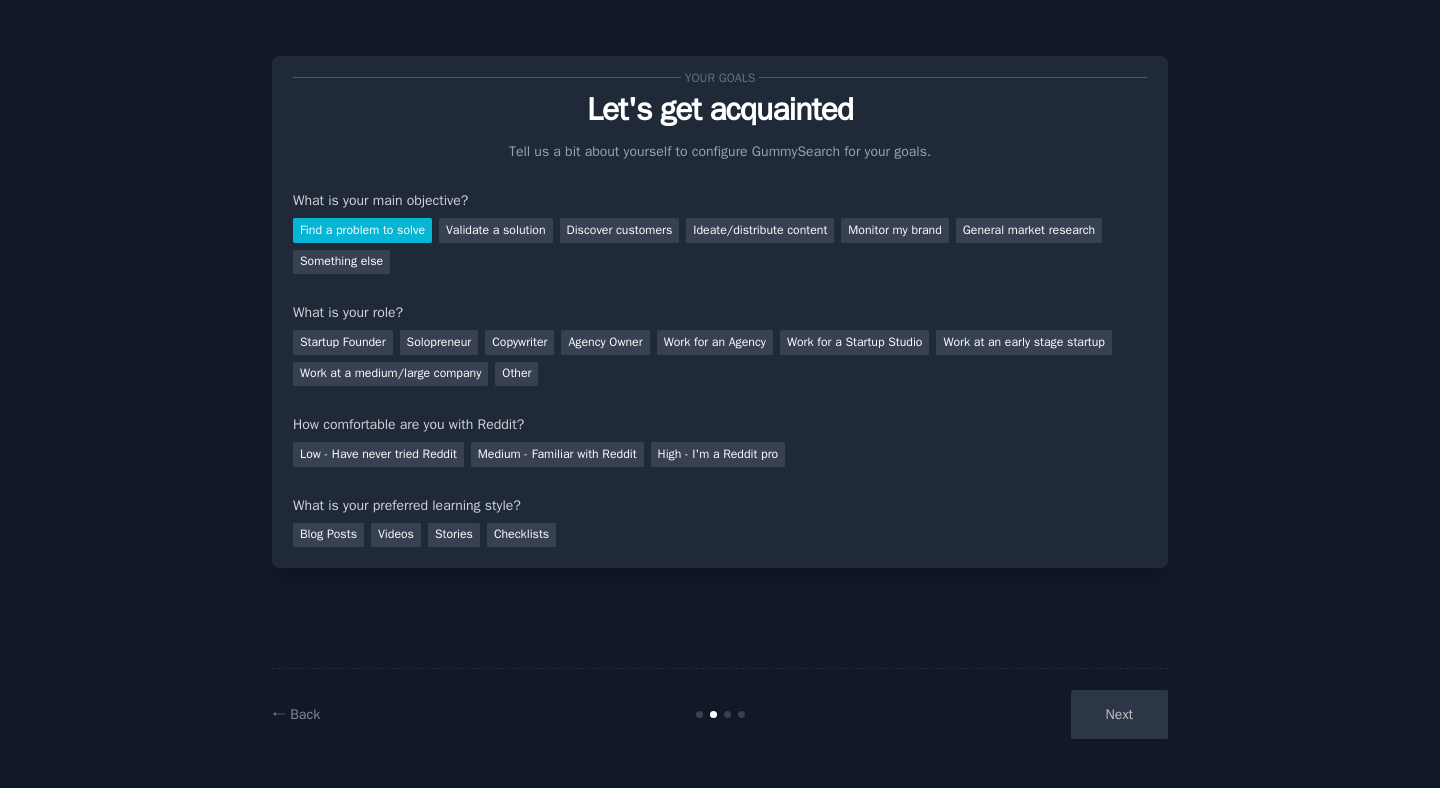 click on "Next" at bounding box center (1018, 714) 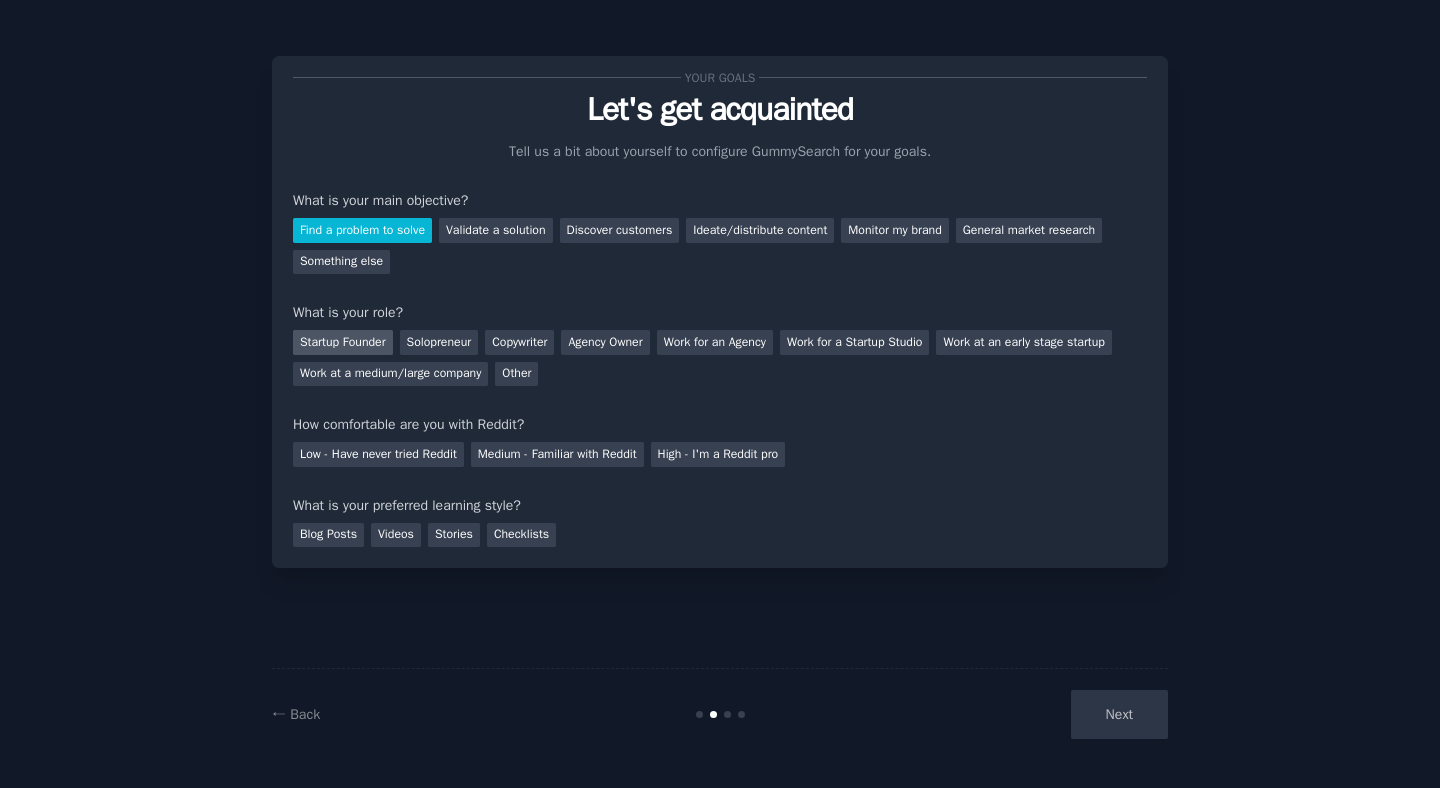 click on "Startup Founder" at bounding box center (343, 342) 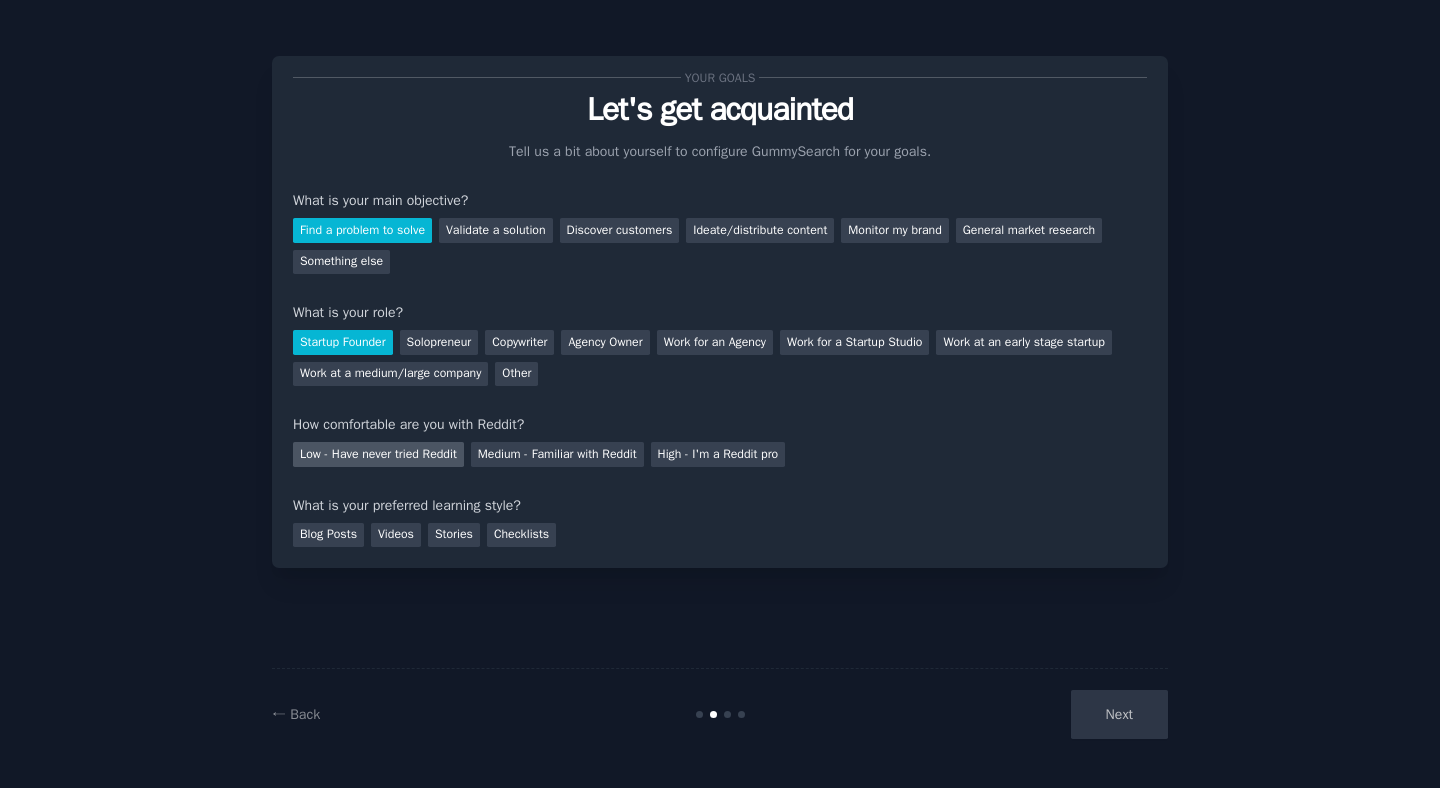 click on "Low - Have never tried Reddit" at bounding box center [378, 454] 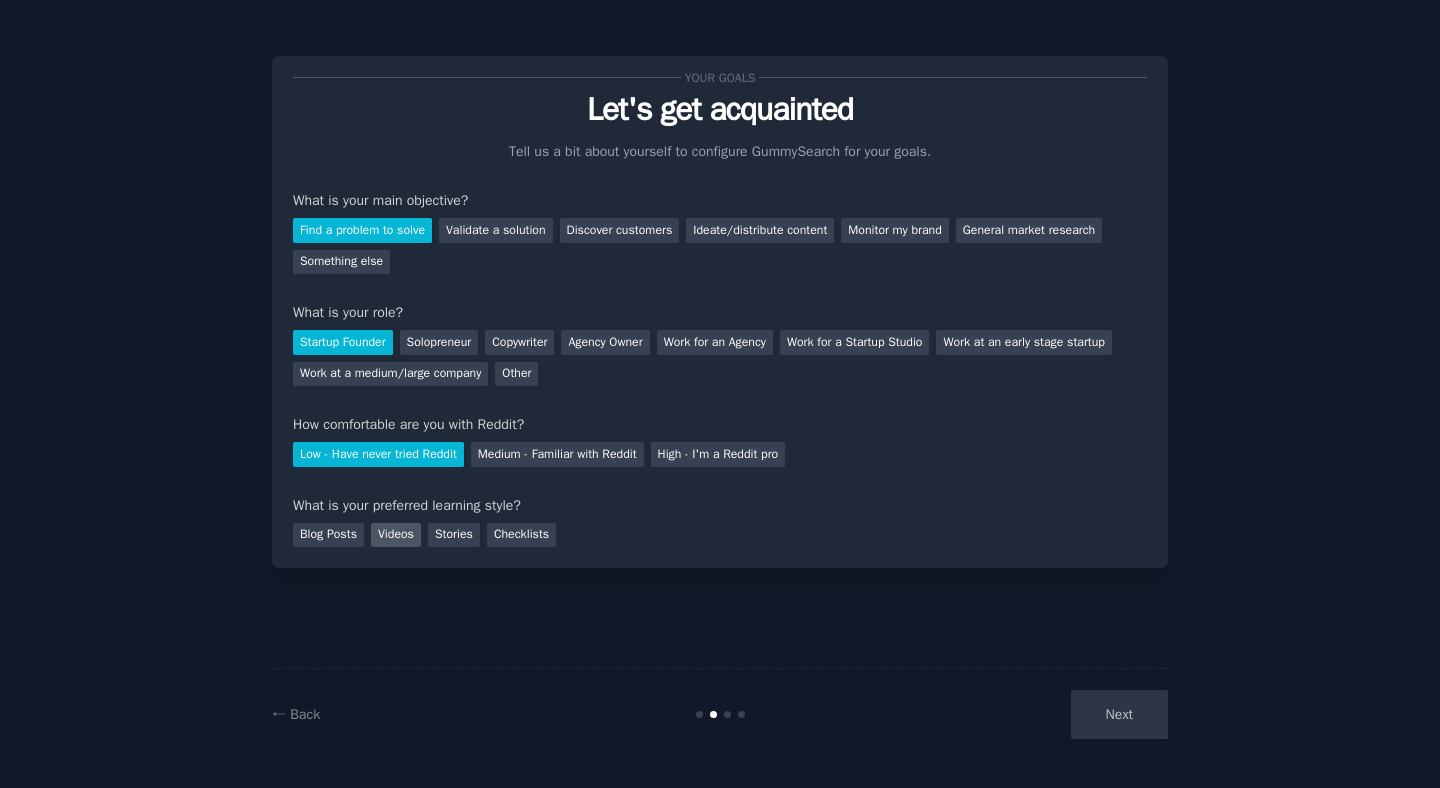 click on "Videos" at bounding box center (396, 535) 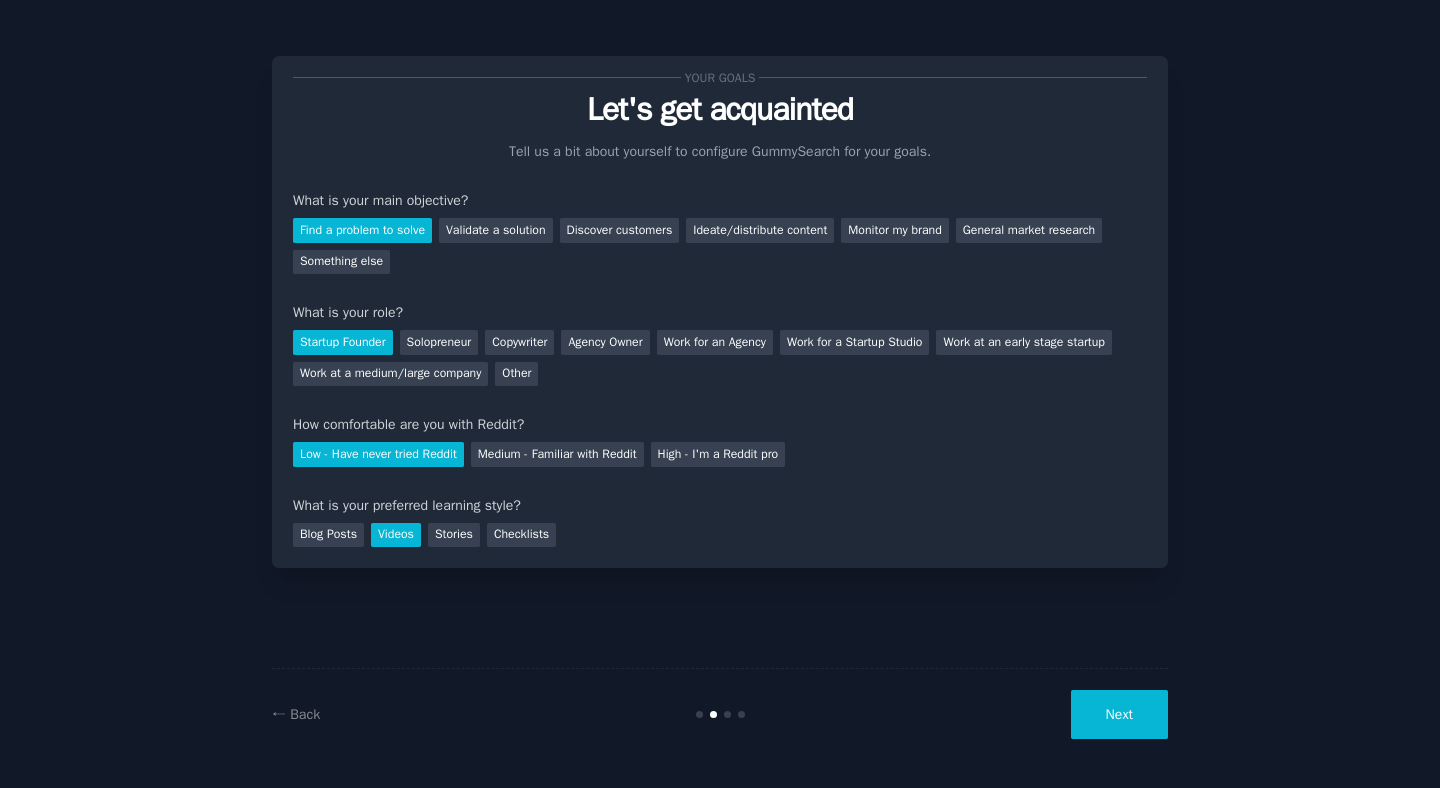 click on "Next" at bounding box center [1119, 714] 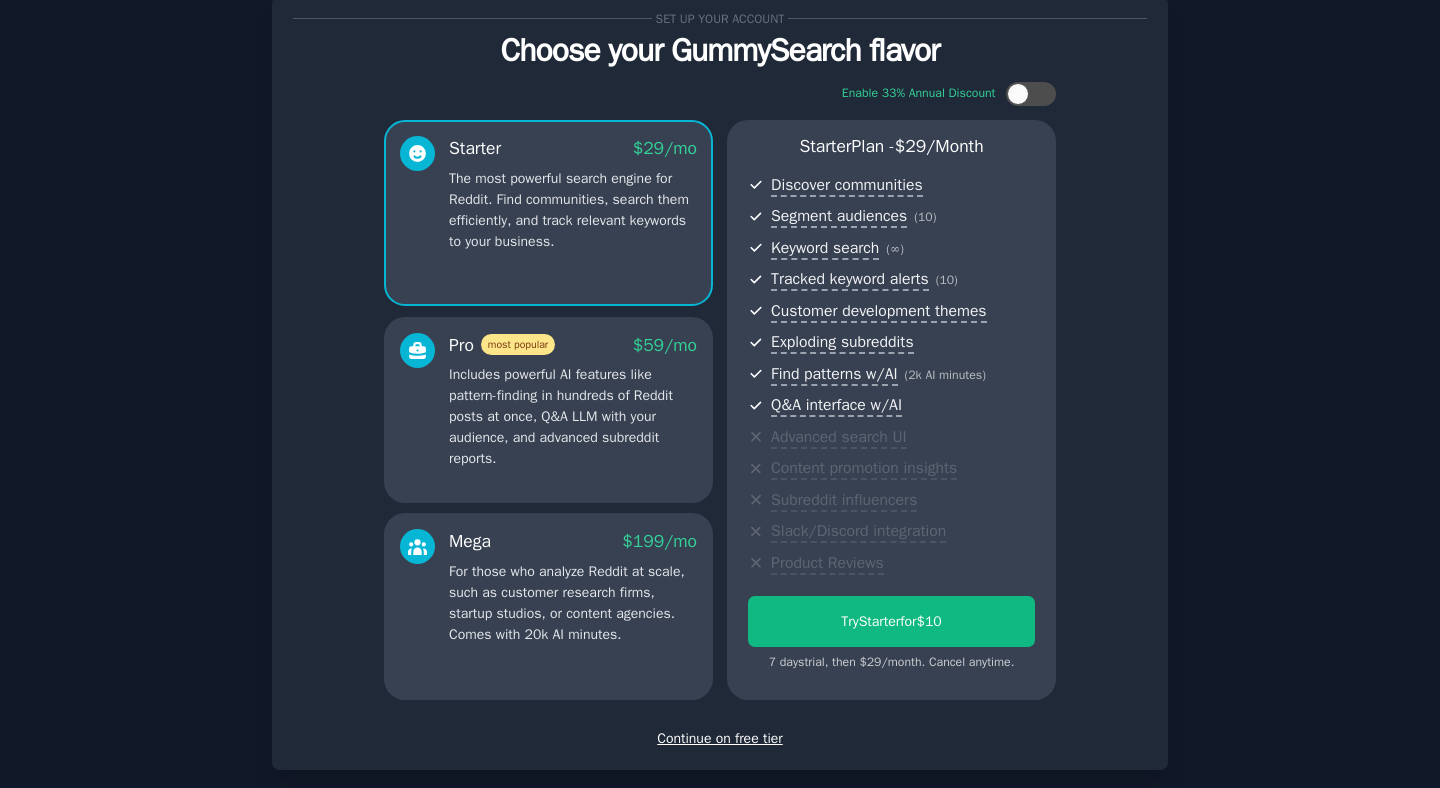 scroll, scrollTop: 62, scrollLeft: 0, axis: vertical 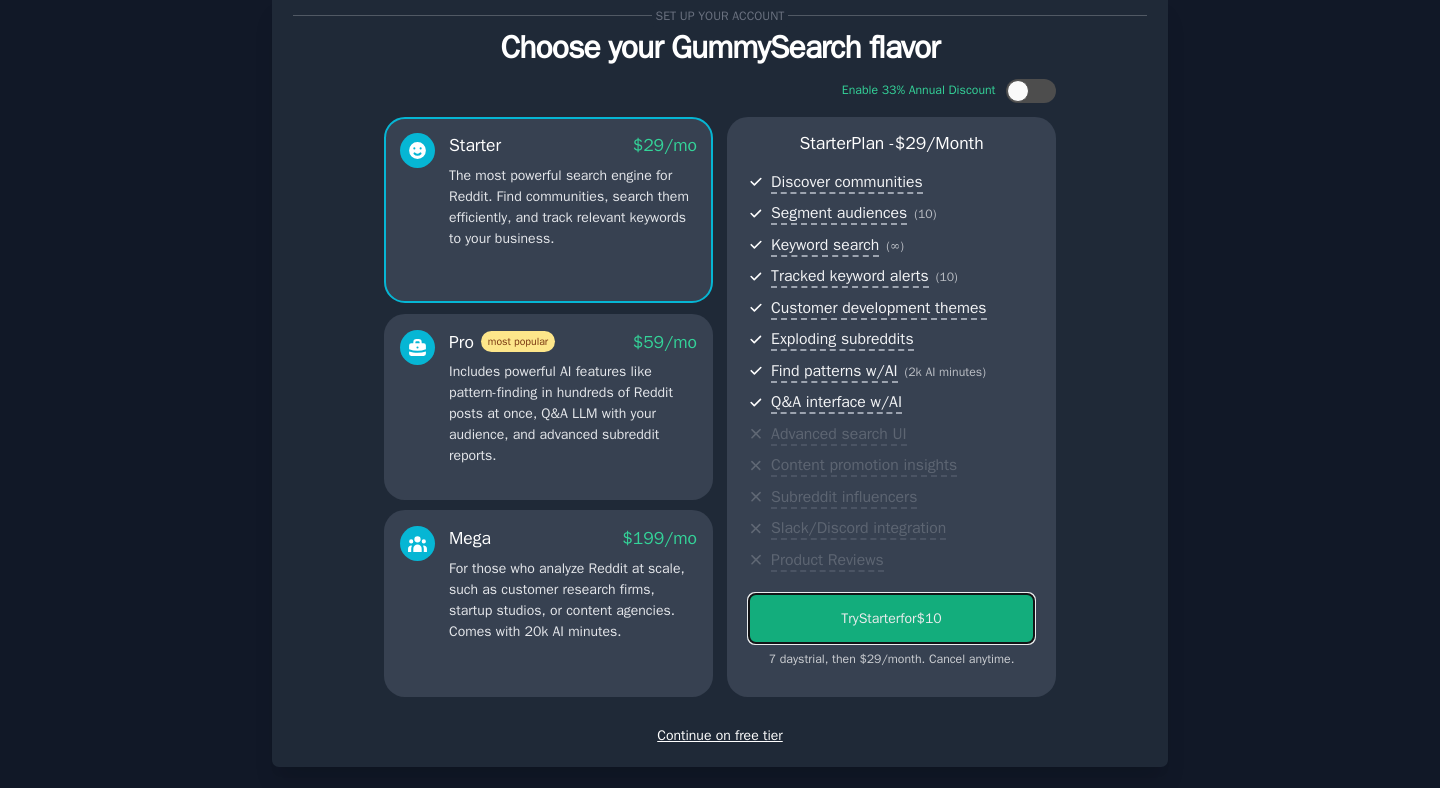 click on "Try  Starter  for  $10" at bounding box center [891, 618] 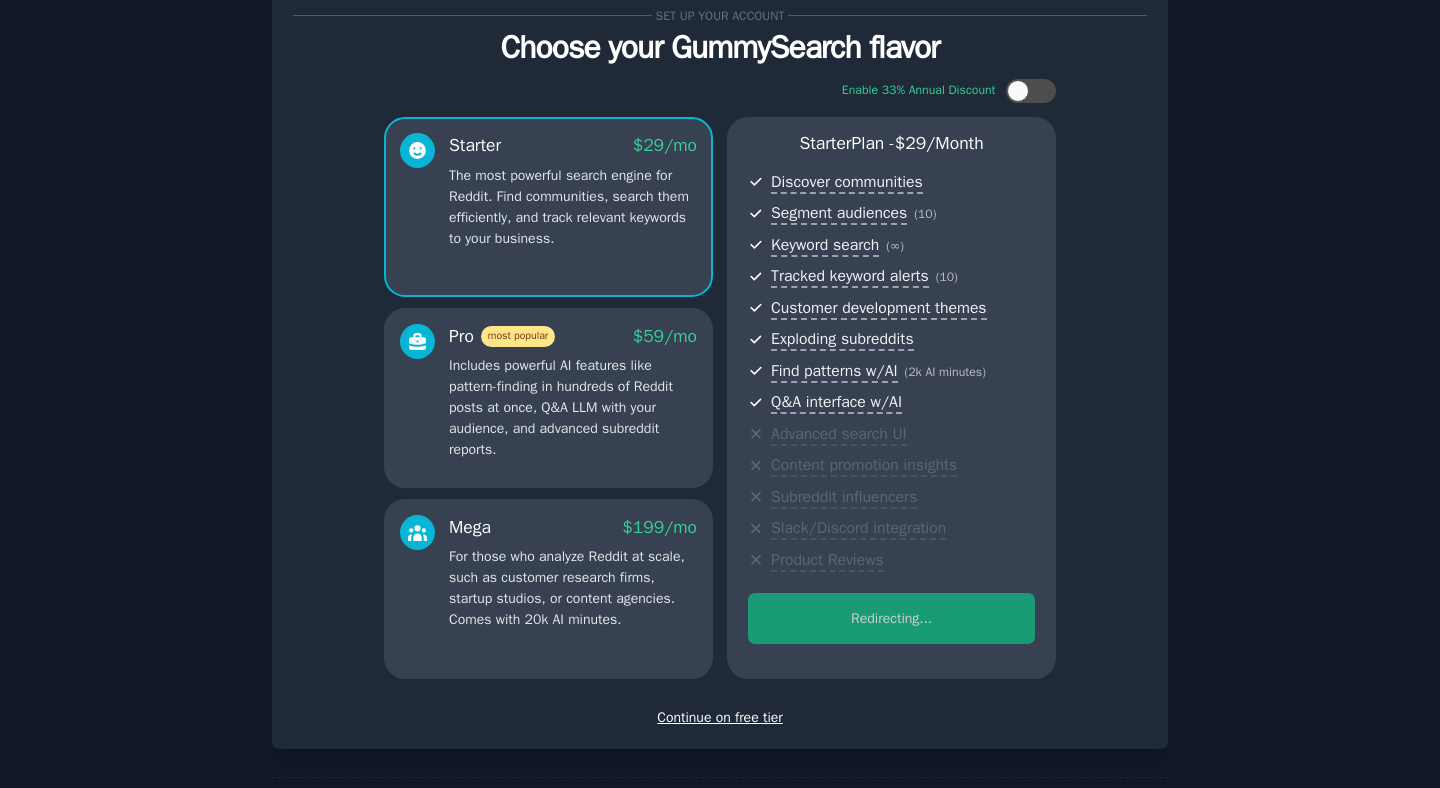 scroll, scrollTop: 111, scrollLeft: 0, axis: vertical 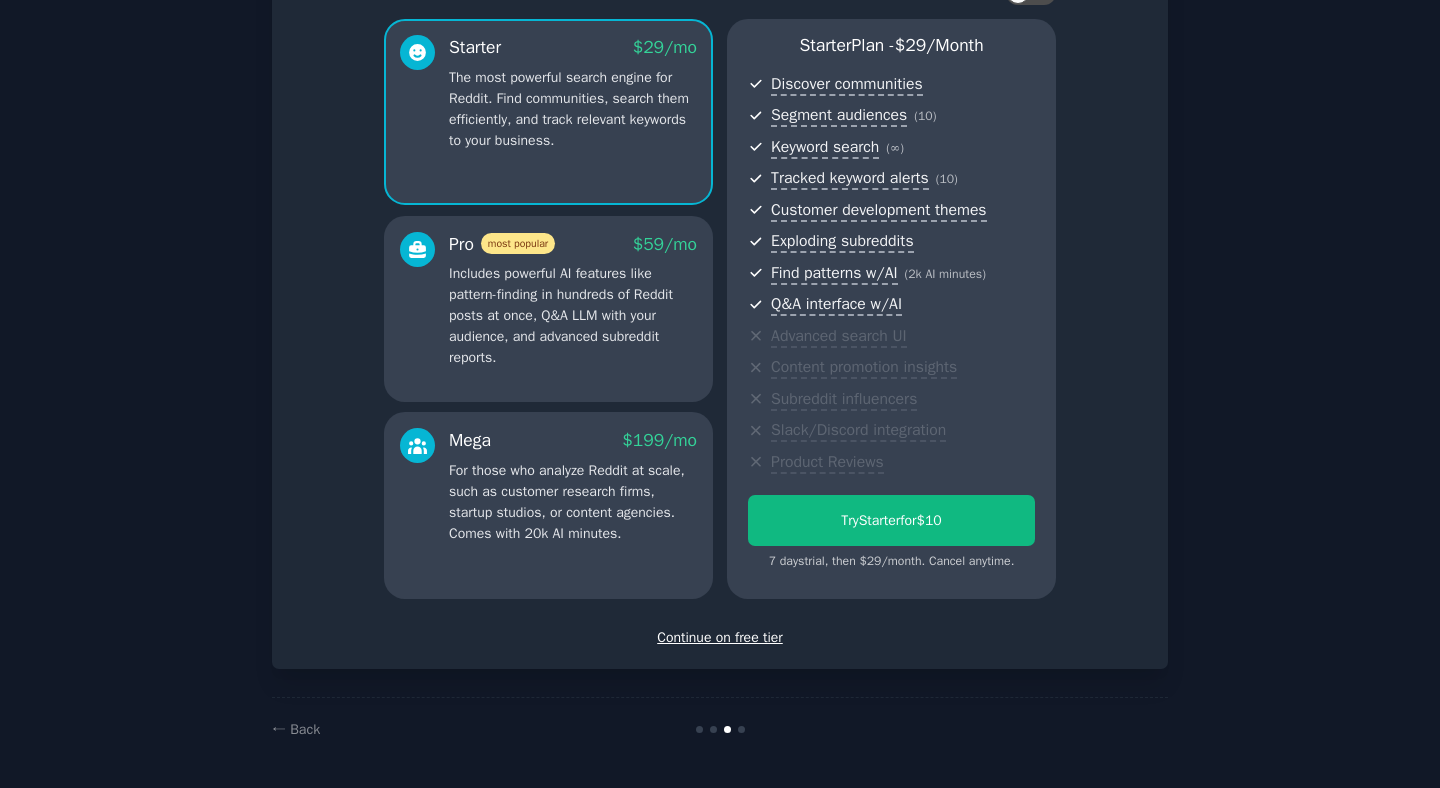 click on "Continue on free tier" at bounding box center (720, 637) 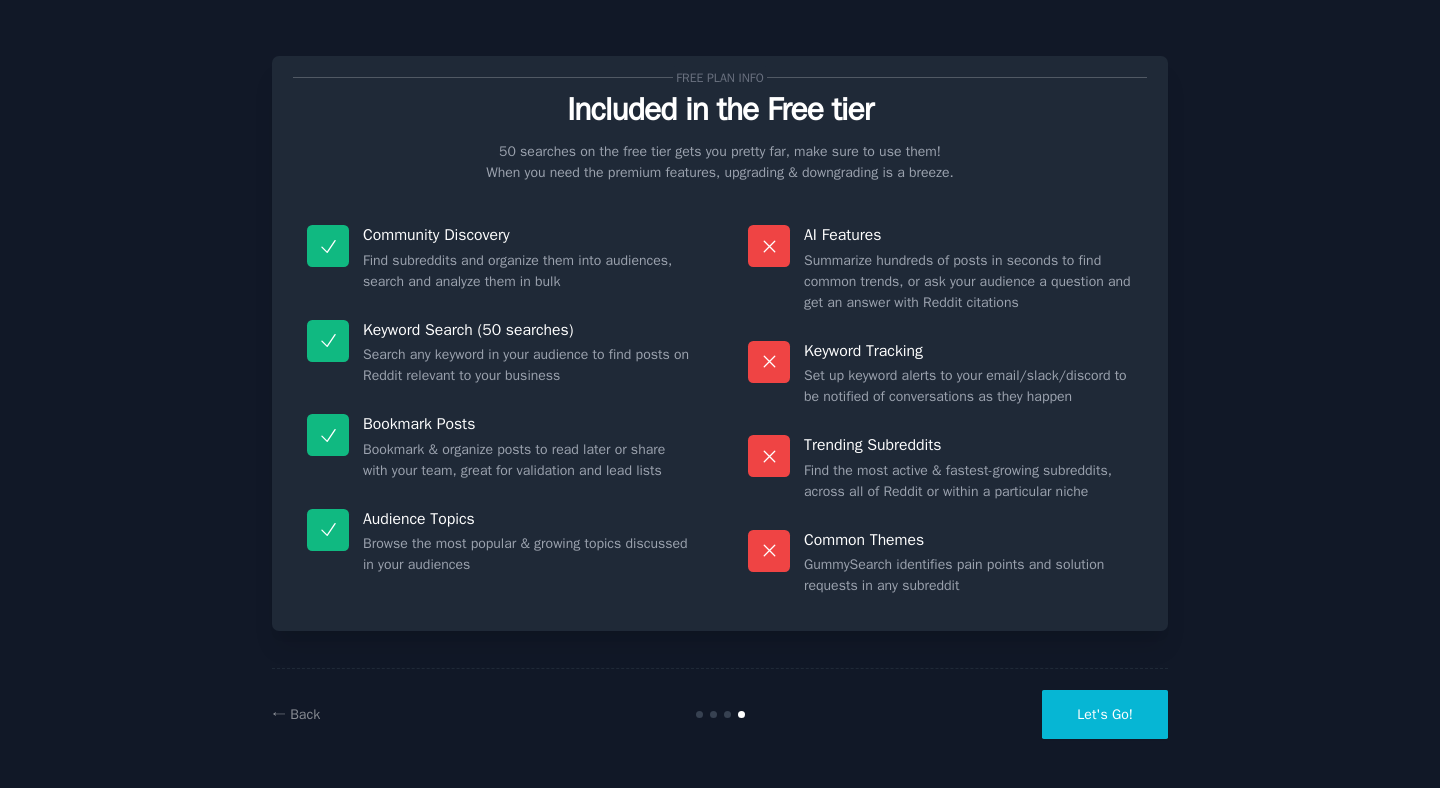 scroll, scrollTop: 0, scrollLeft: 0, axis: both 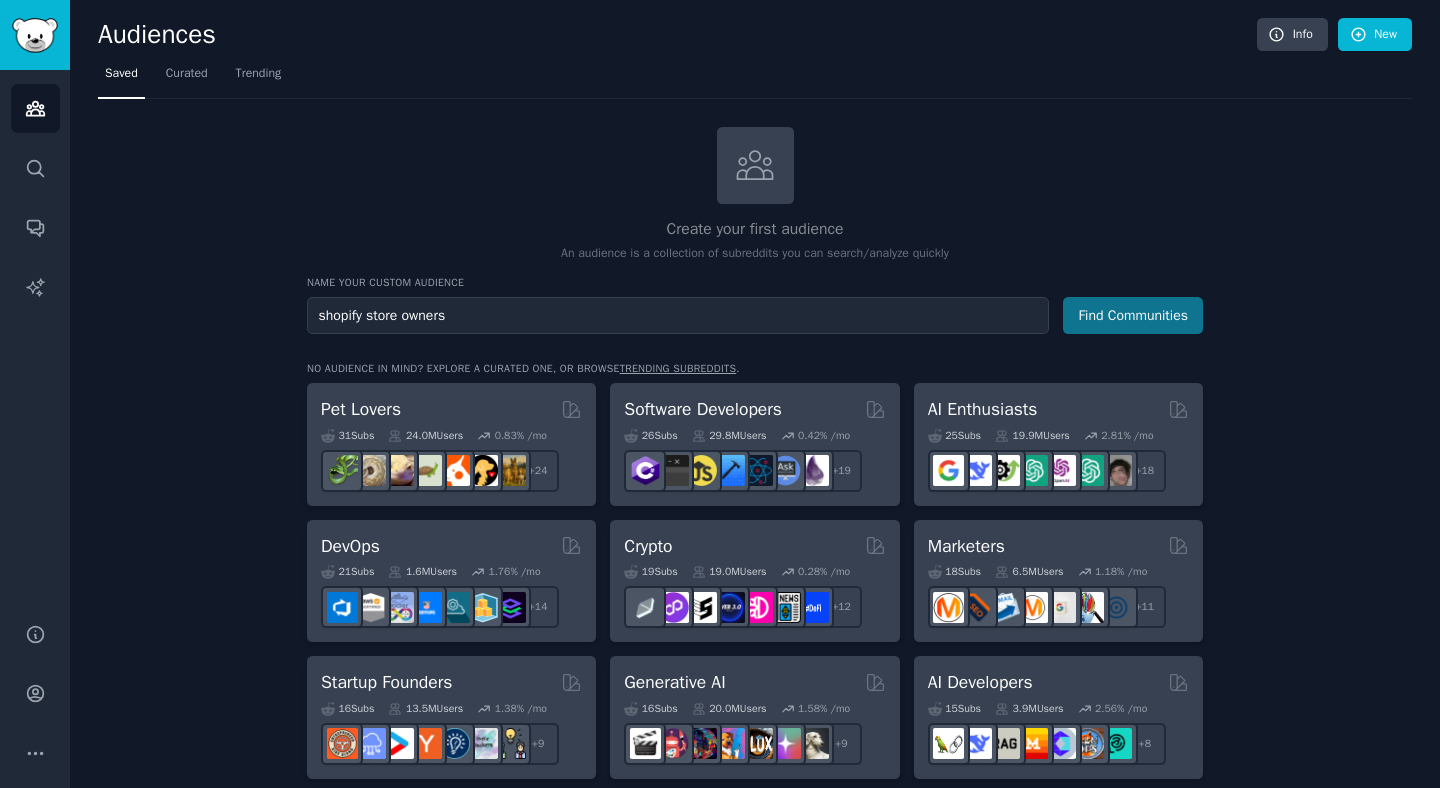 type on "shopify store owners" 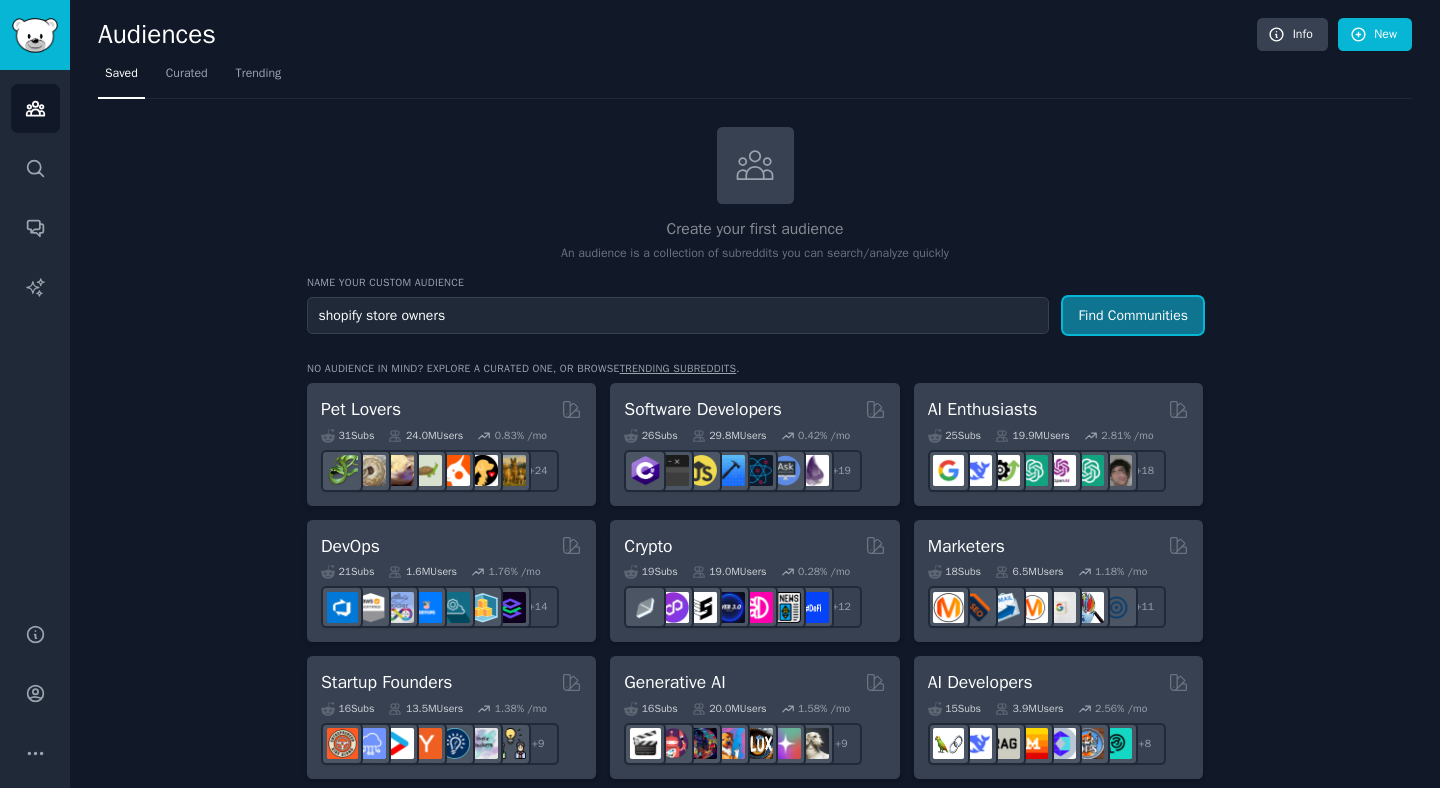 click on "Find Communities" at bounding box center (1133, 315) 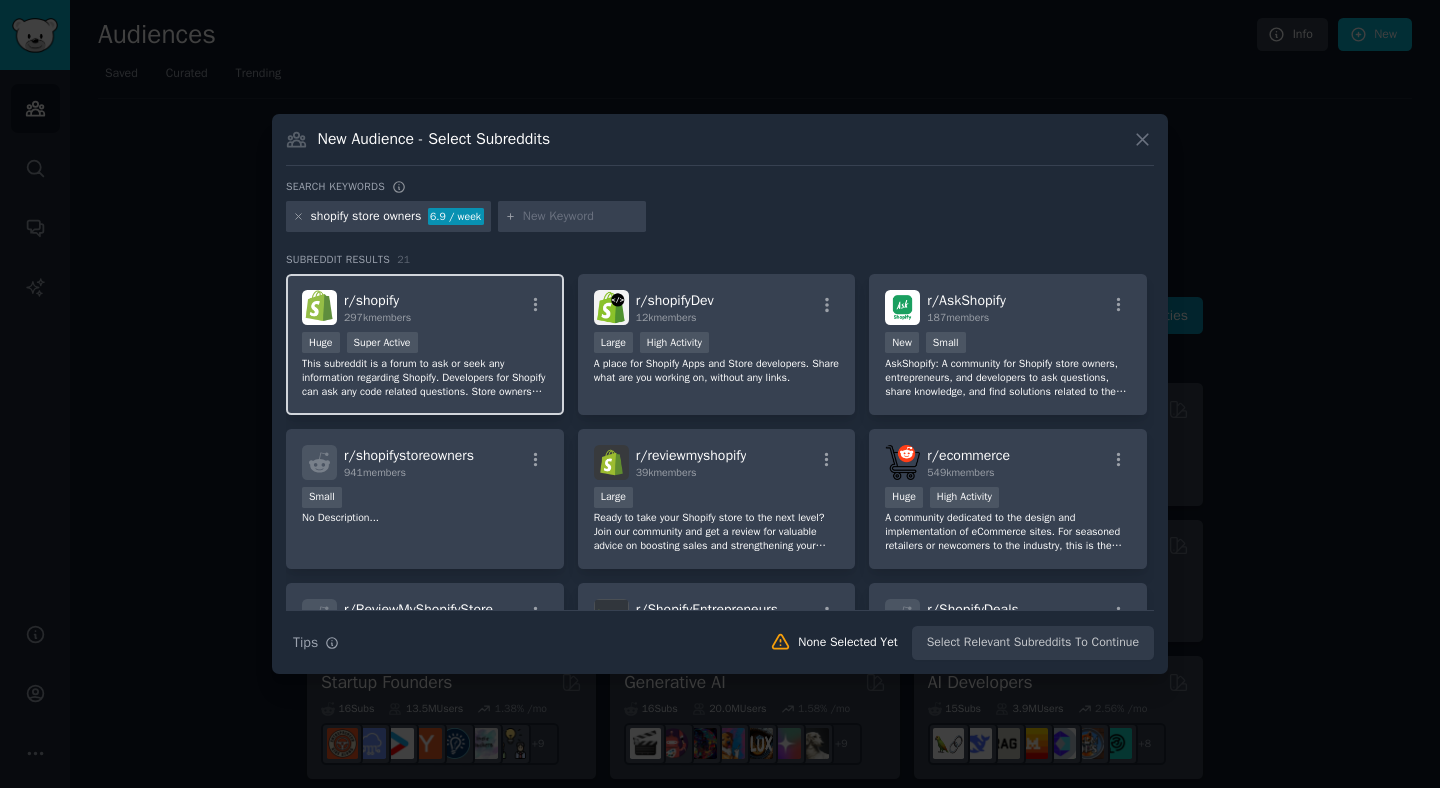 scroll, scrollTop: 3, scrollLeft: 0, axis: vertical 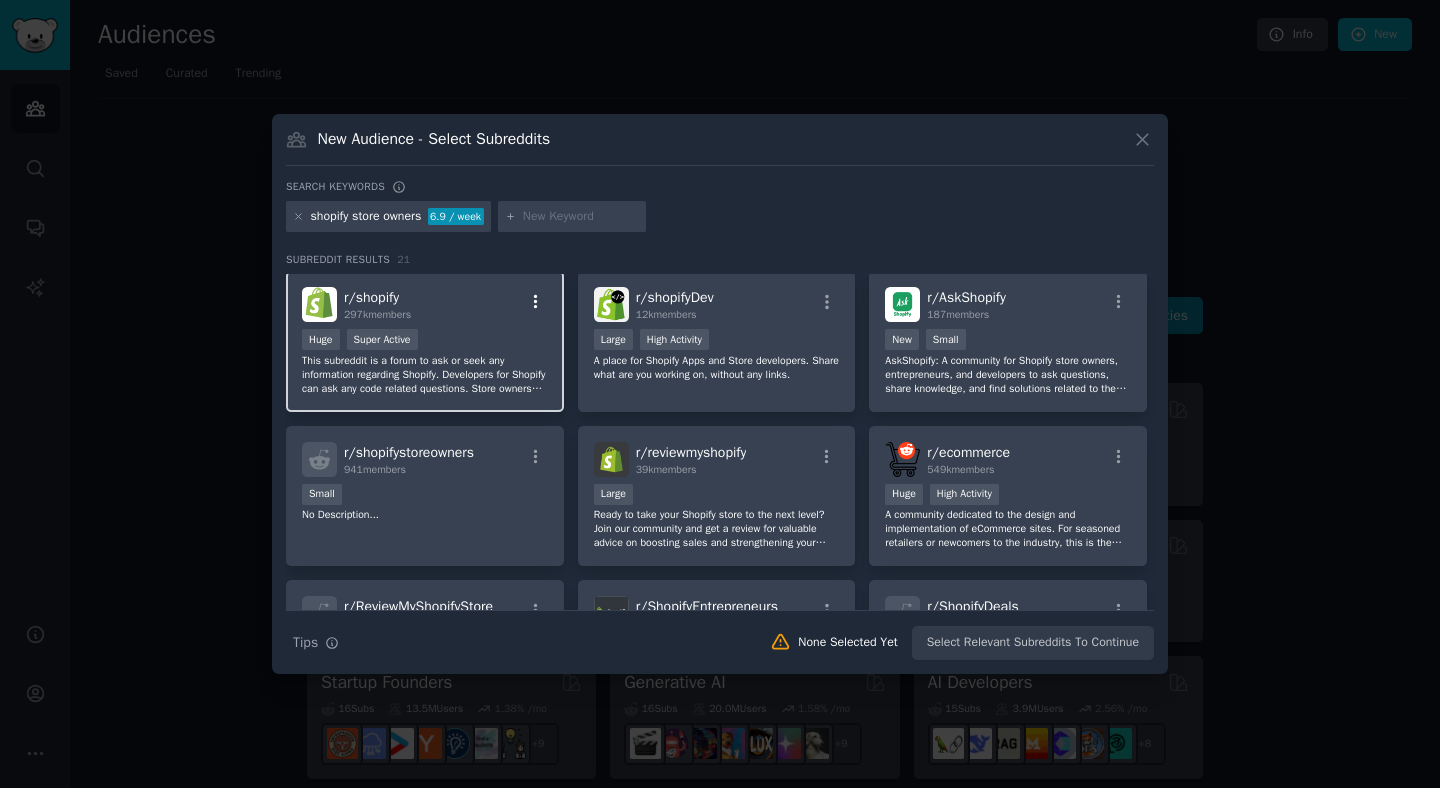 click 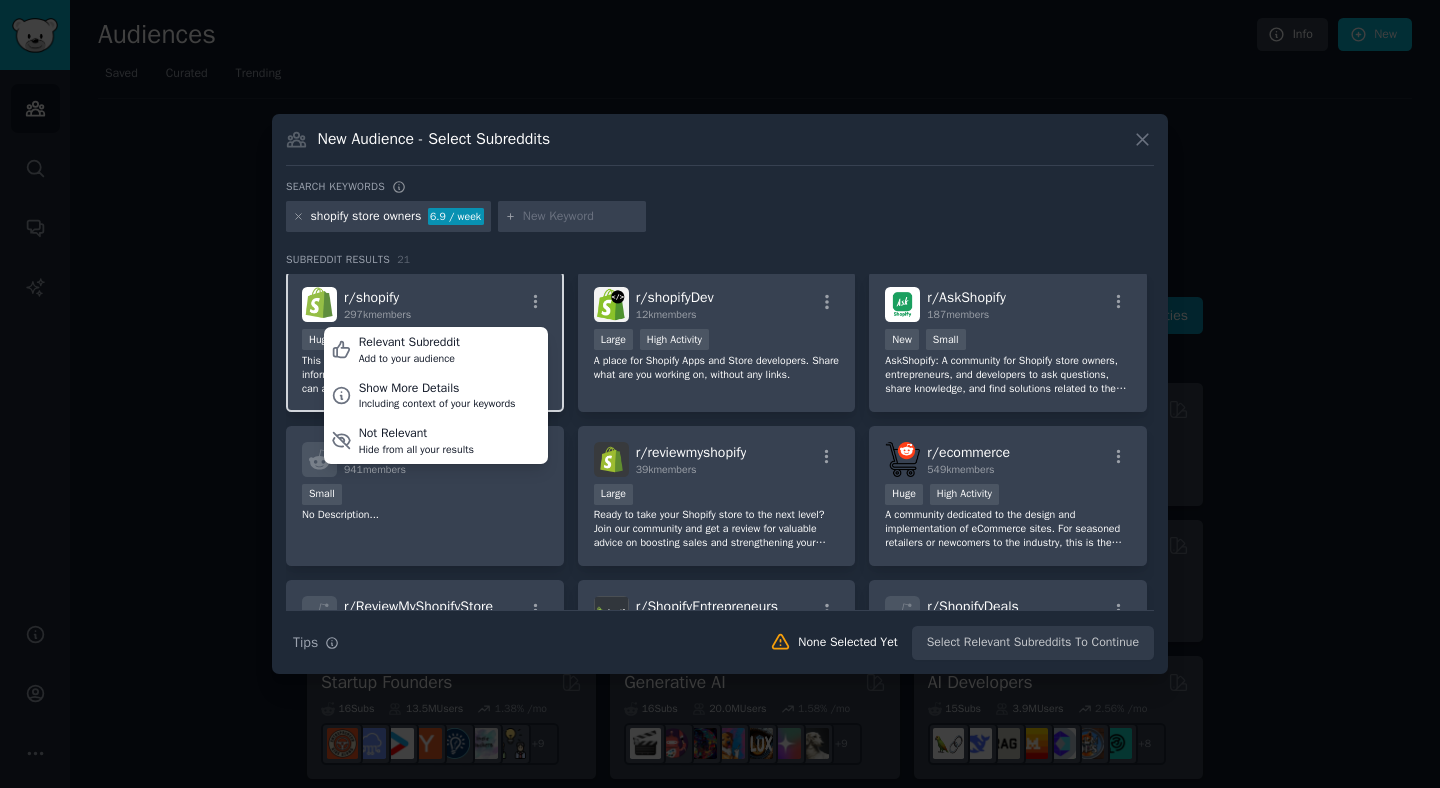 click on "r/ shopify 297k  members Relevant Subreddit Add to your audience Show More Details Including context of your keywords Not Relevant Hide from all your results" at bounding box center [425, 304] 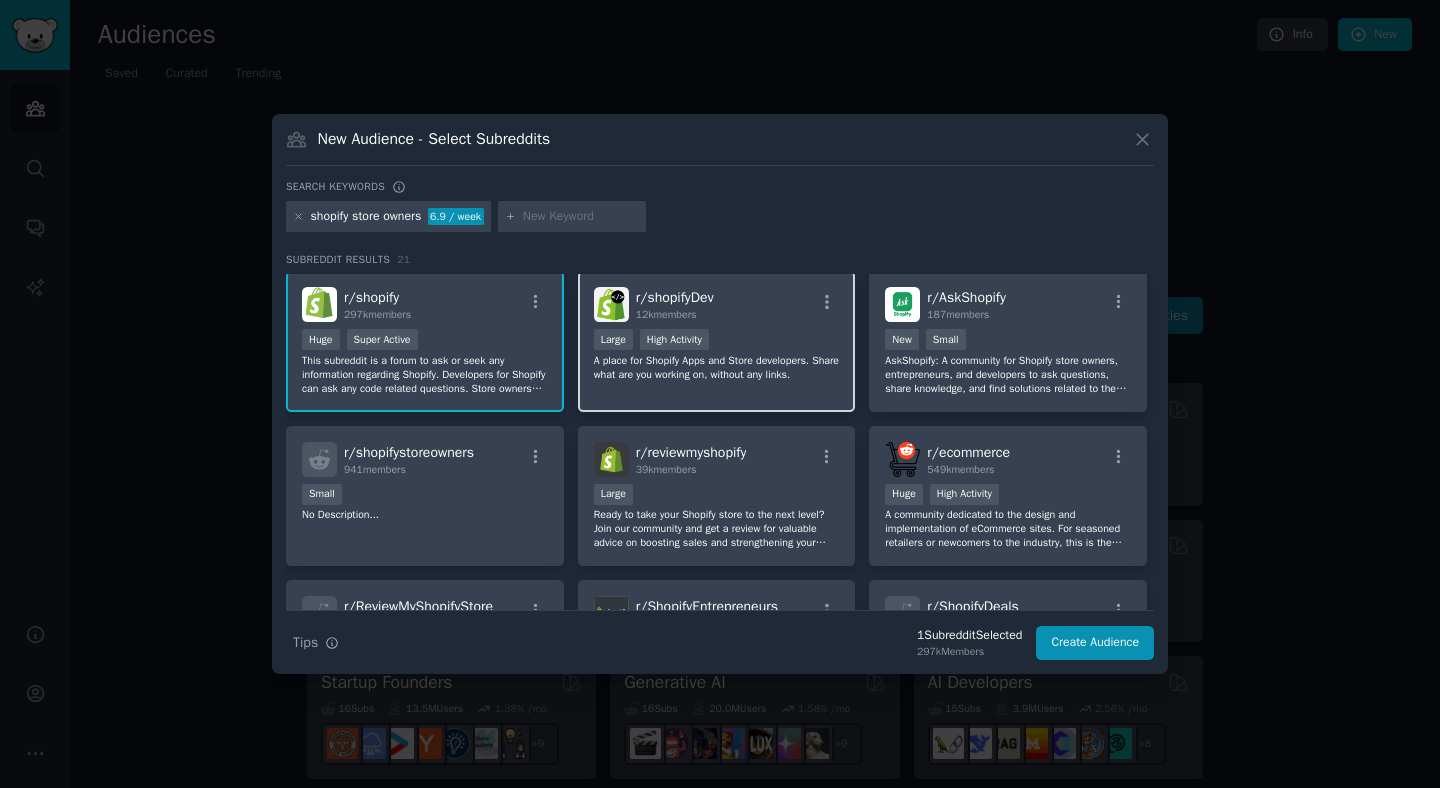 scroll, scrollTop: 0, scrollLeft: 0, axis: both 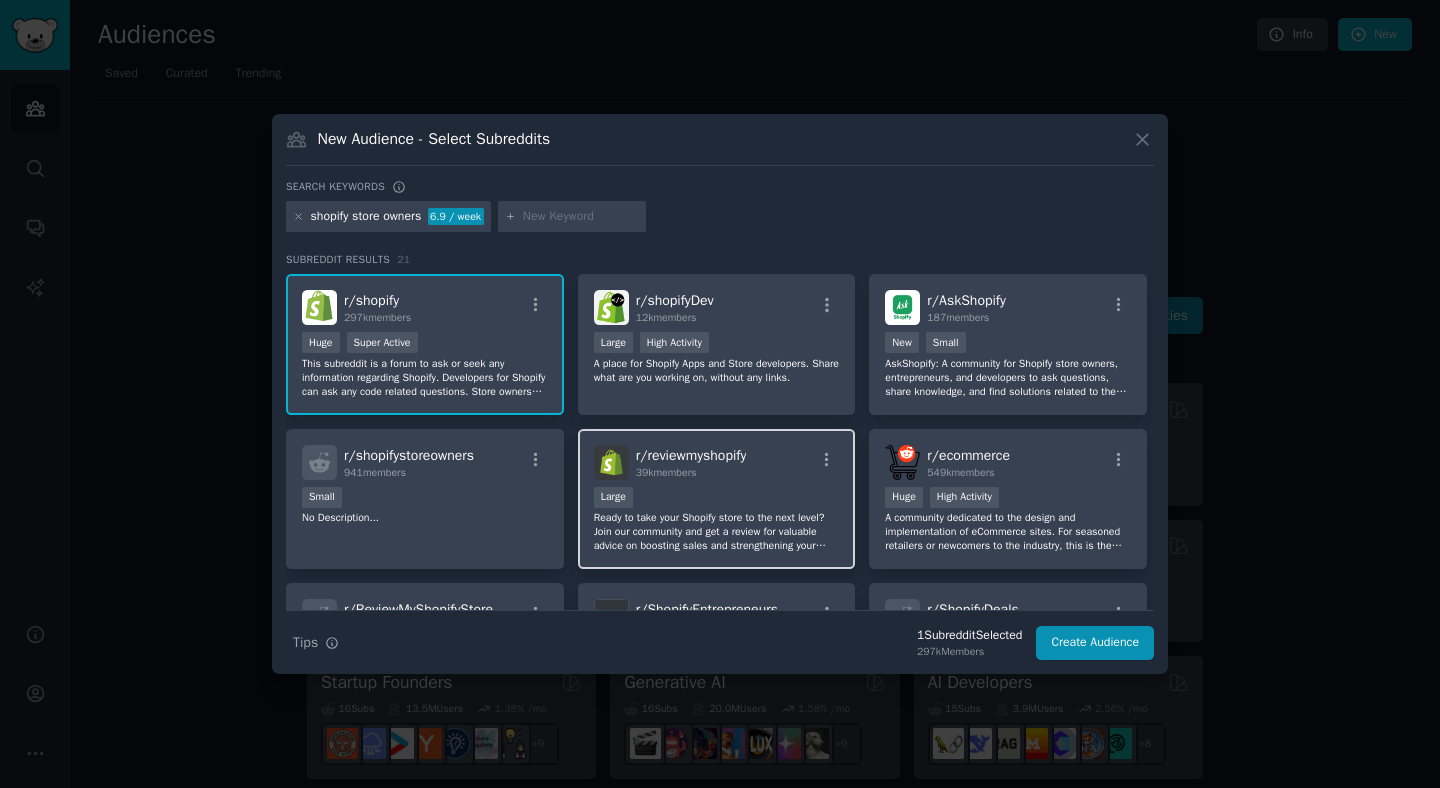 click on "r/ reviewmyshopify 39k  members Large Ready to take your Shopify store to the next level? Join our community and get a review for valuable advice on boosting sales and strengthening your brand! We're committed to creating a supportive, no-spam / no-promotion environment for all members. Let's work together to make your store a success!" at bounding box center (717, 499) 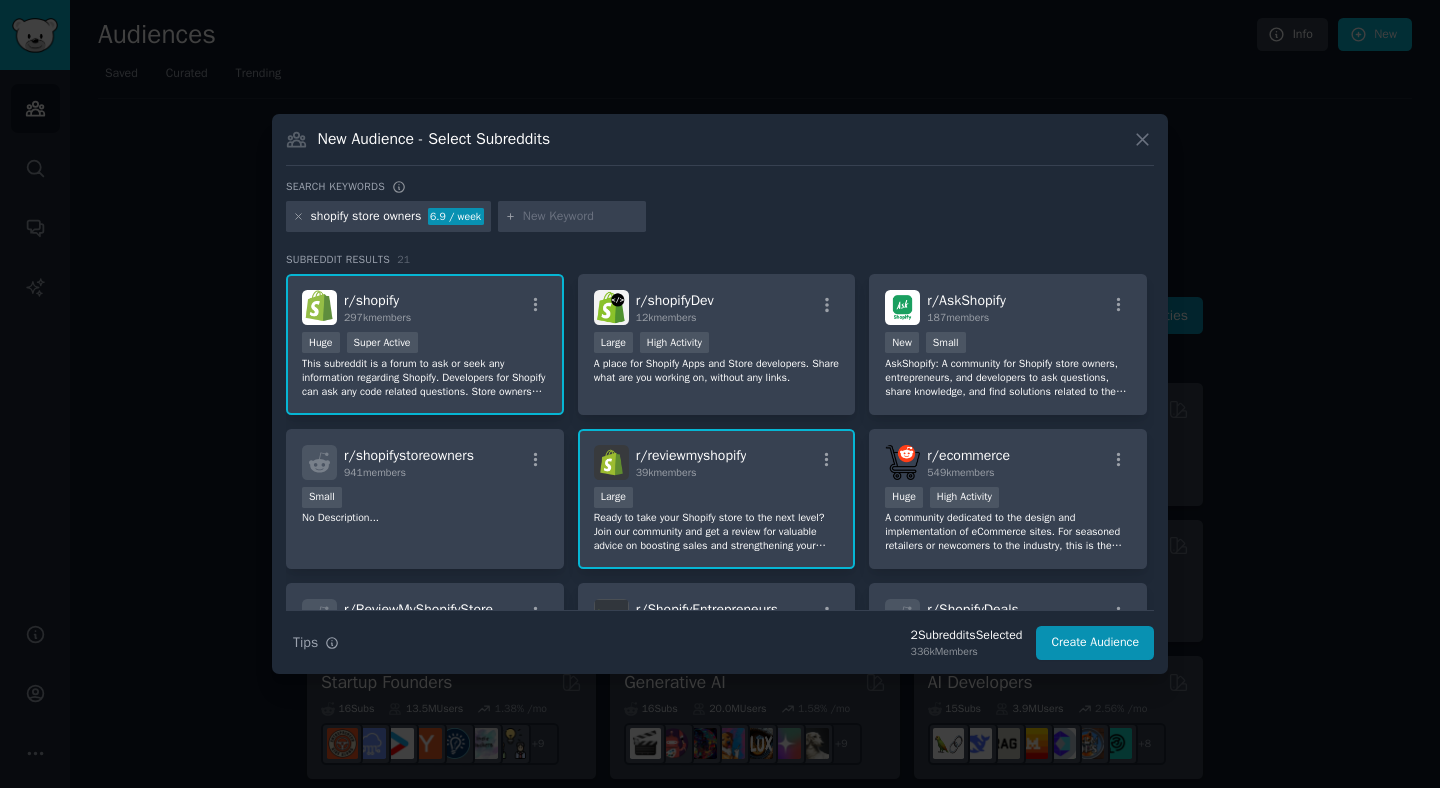 scroll, scrollTop: 1, scrollLeft: 0, axis: vertical 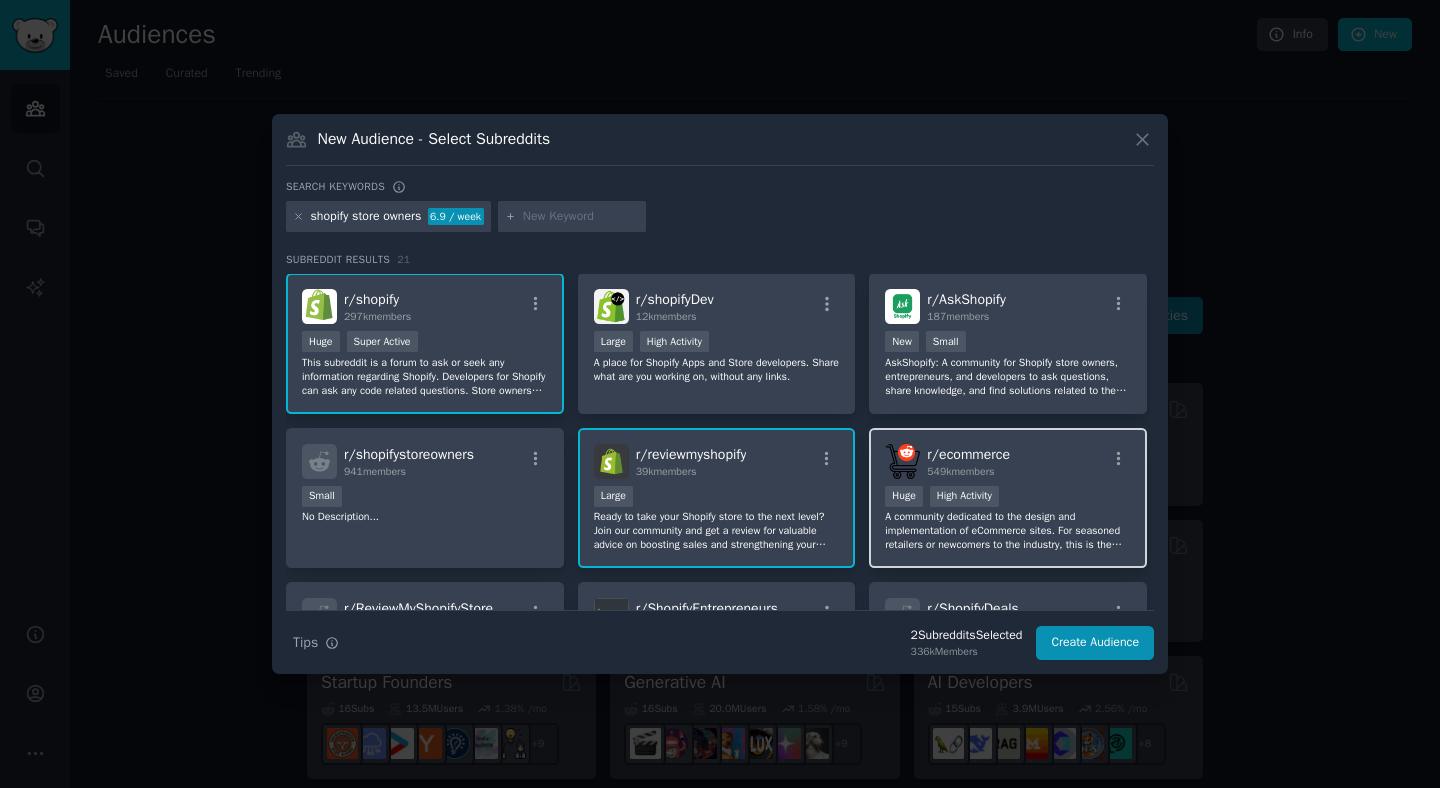 click on "r/ ecommerce 549k  members" at bounding box center (1008, 461) 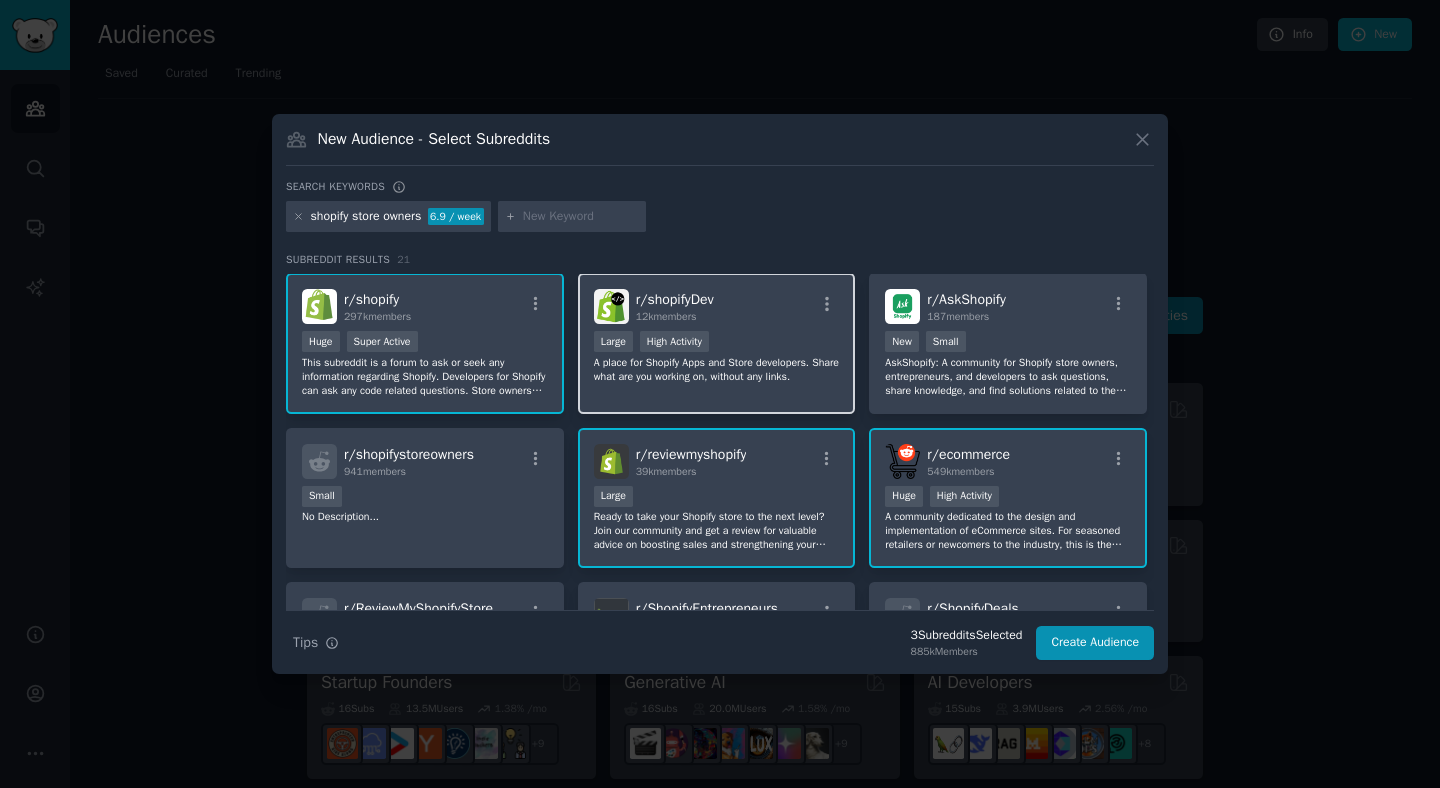 click on "12k  members" at bounding box center [675, 317] 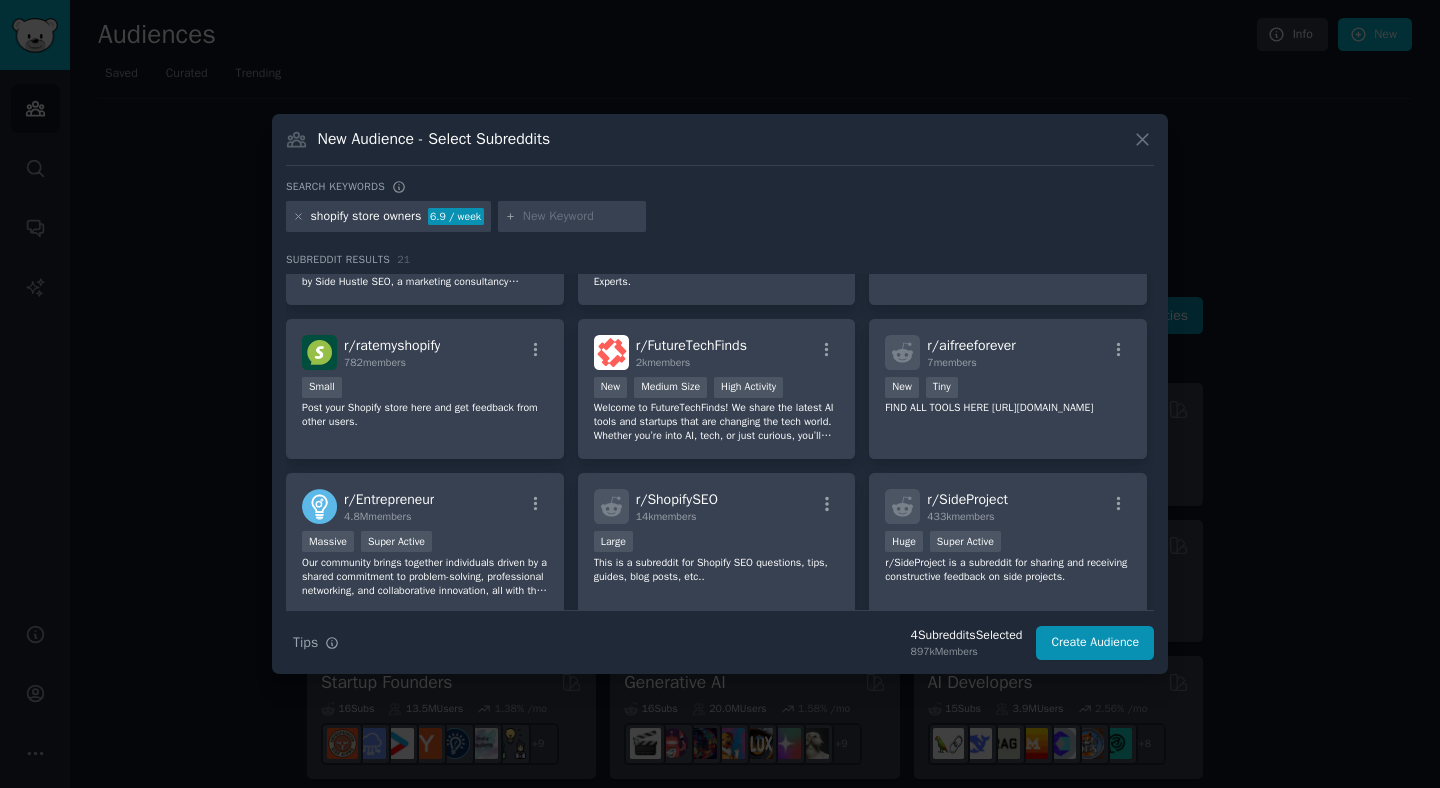 scroll, scrollTop: 423, scrollLeft: 0, axis: vertical 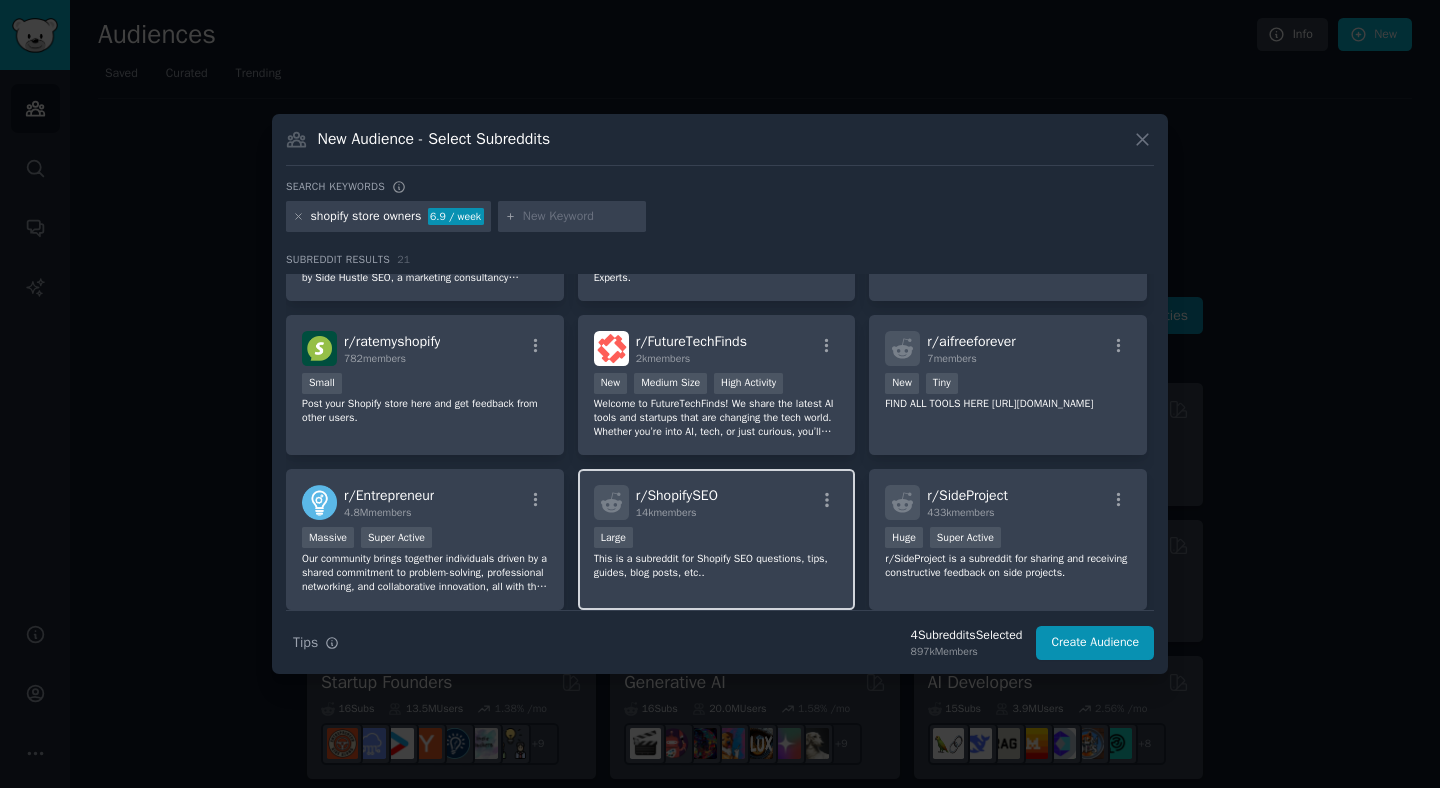 click on "r/ ShopifySEO 14k  members" at bounding box center [717, 502] 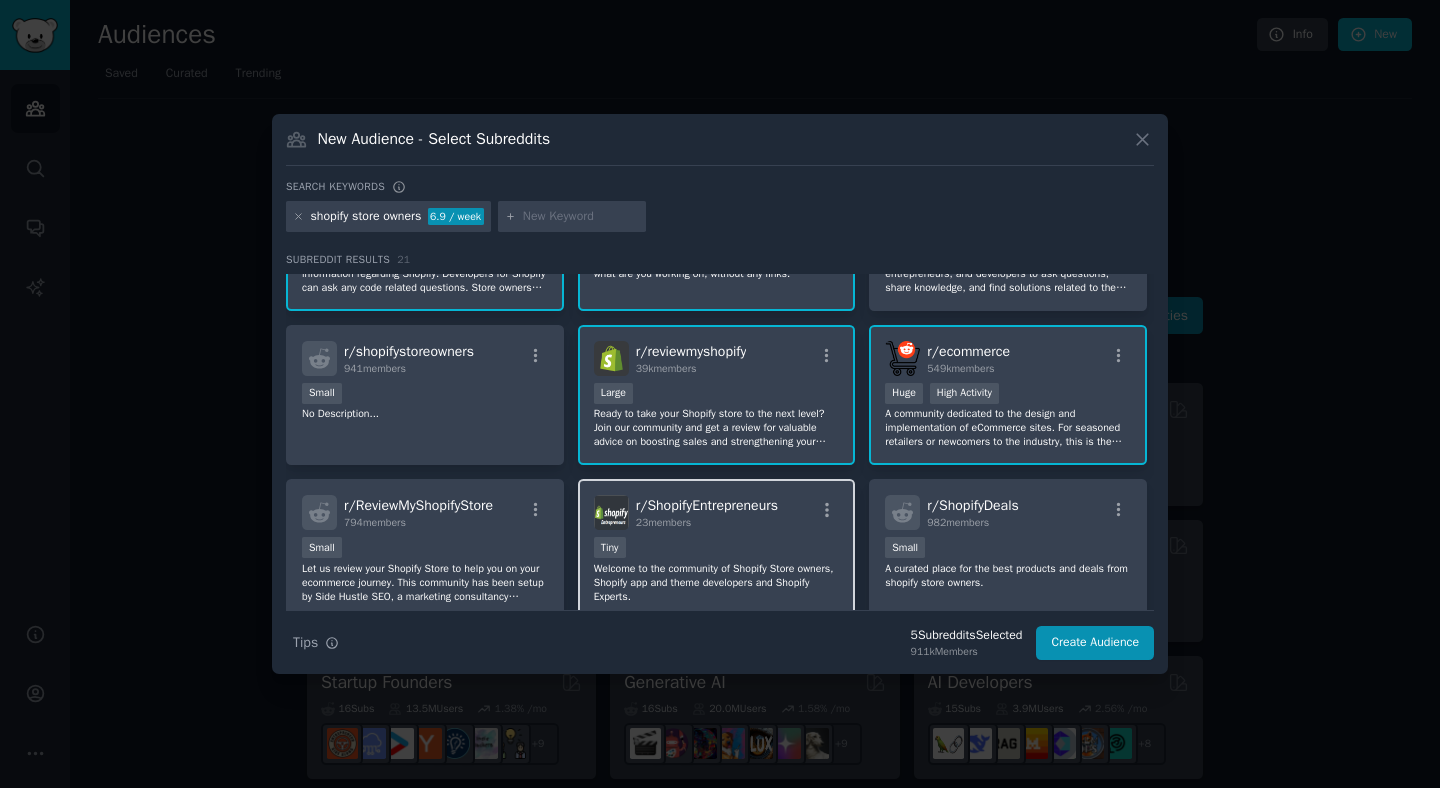 scroll, scrollTop: 106, scrollLeft: 0, axis: vertical 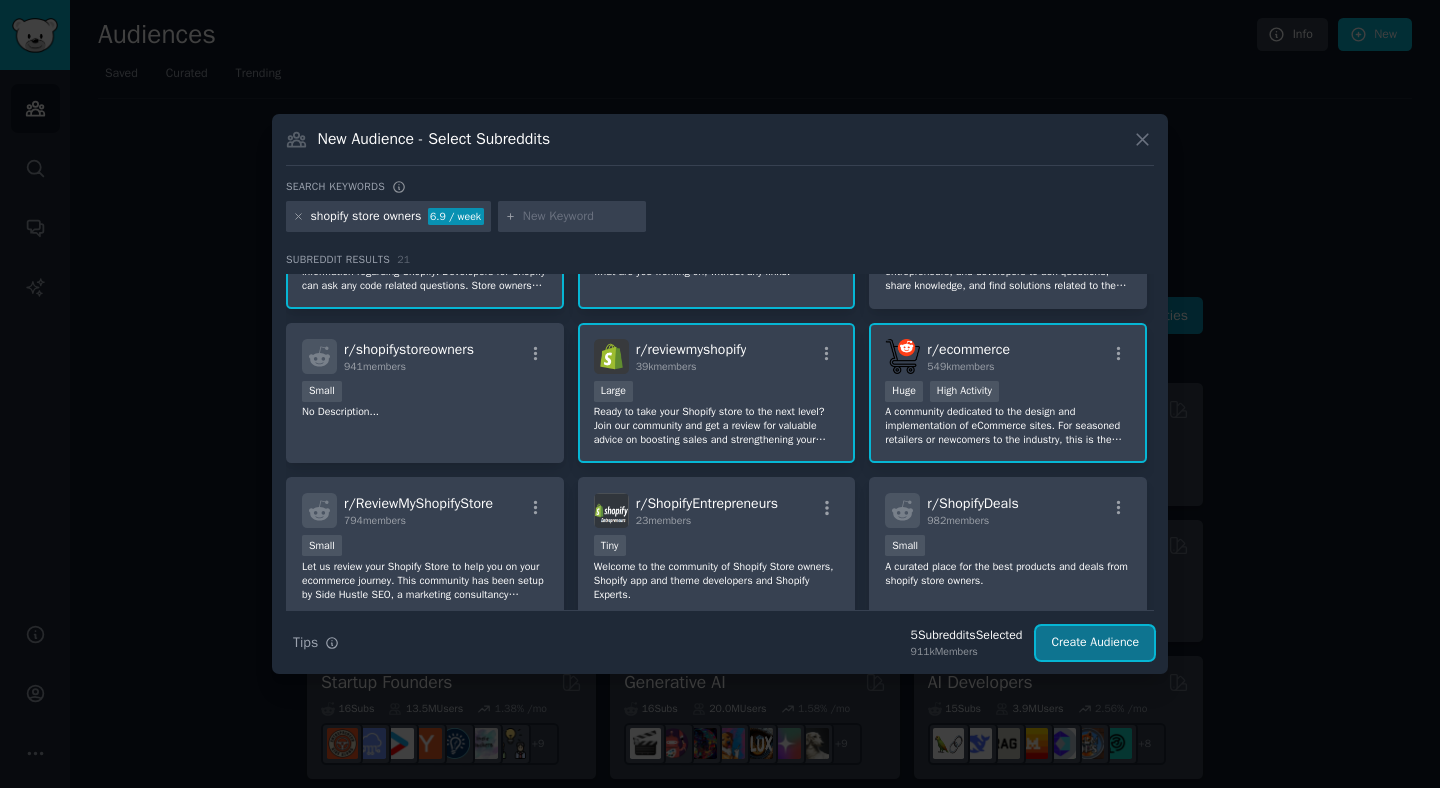 click on "Create Audience" at bounding box center (1095, 643) 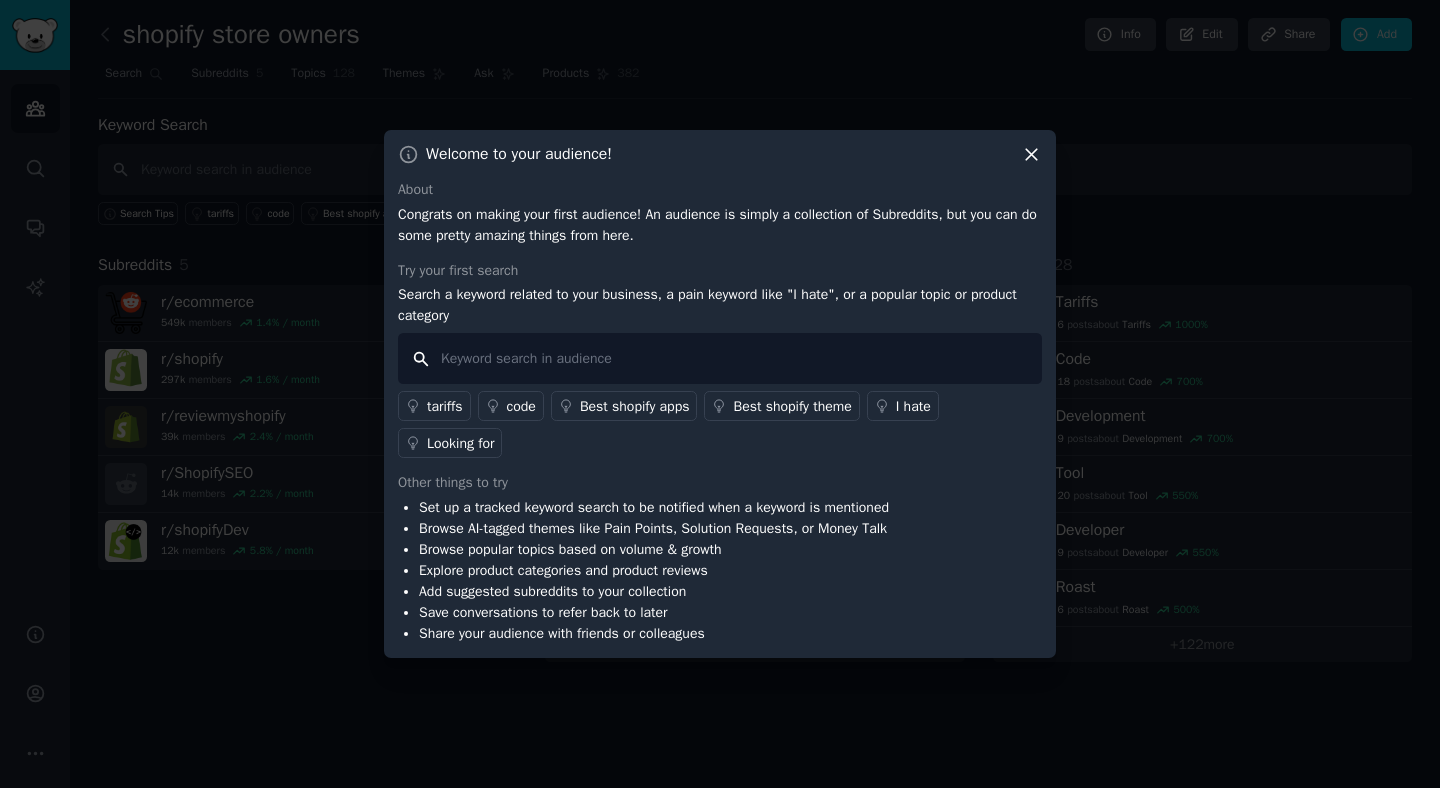 click at bounding box center (720, 358) 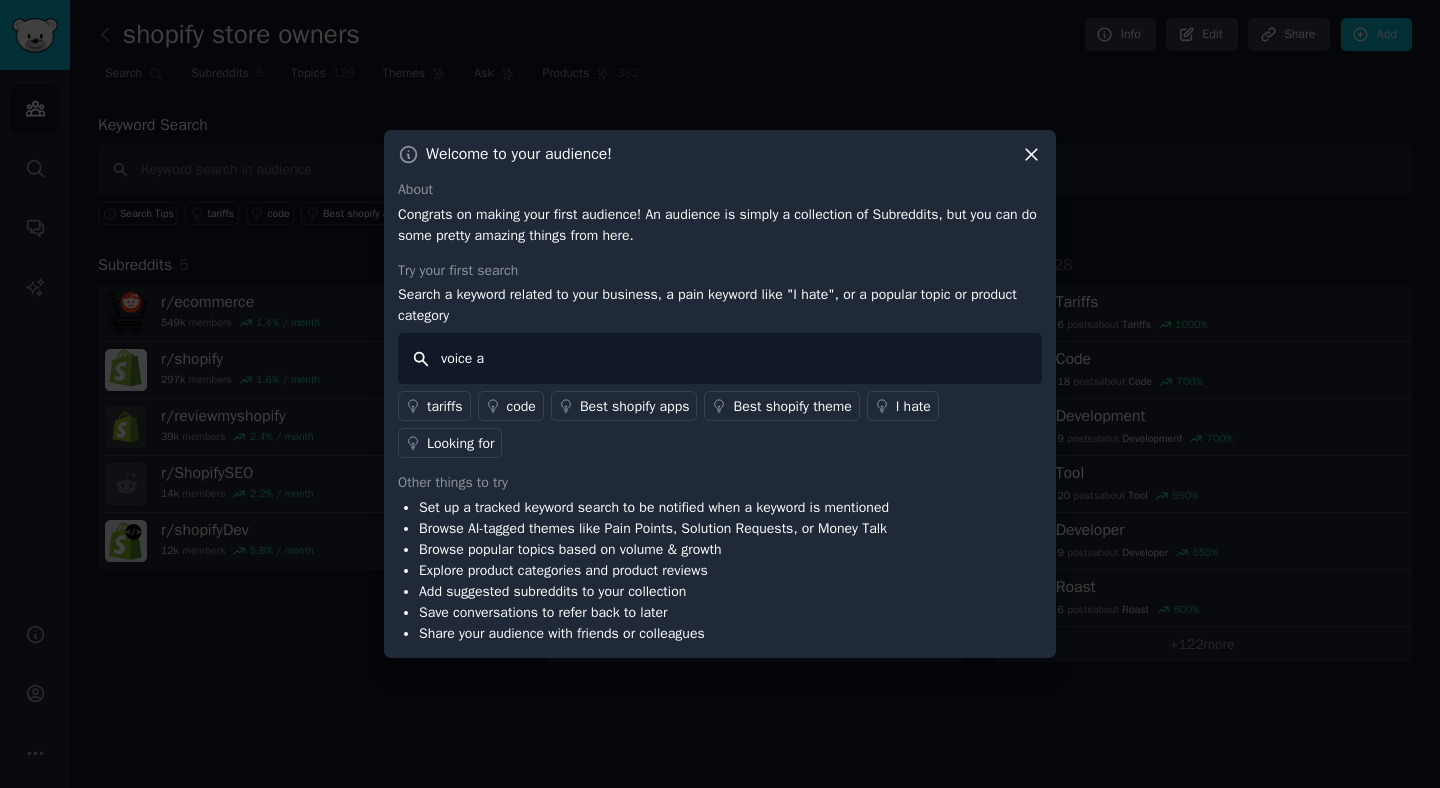 type on "voice ai" 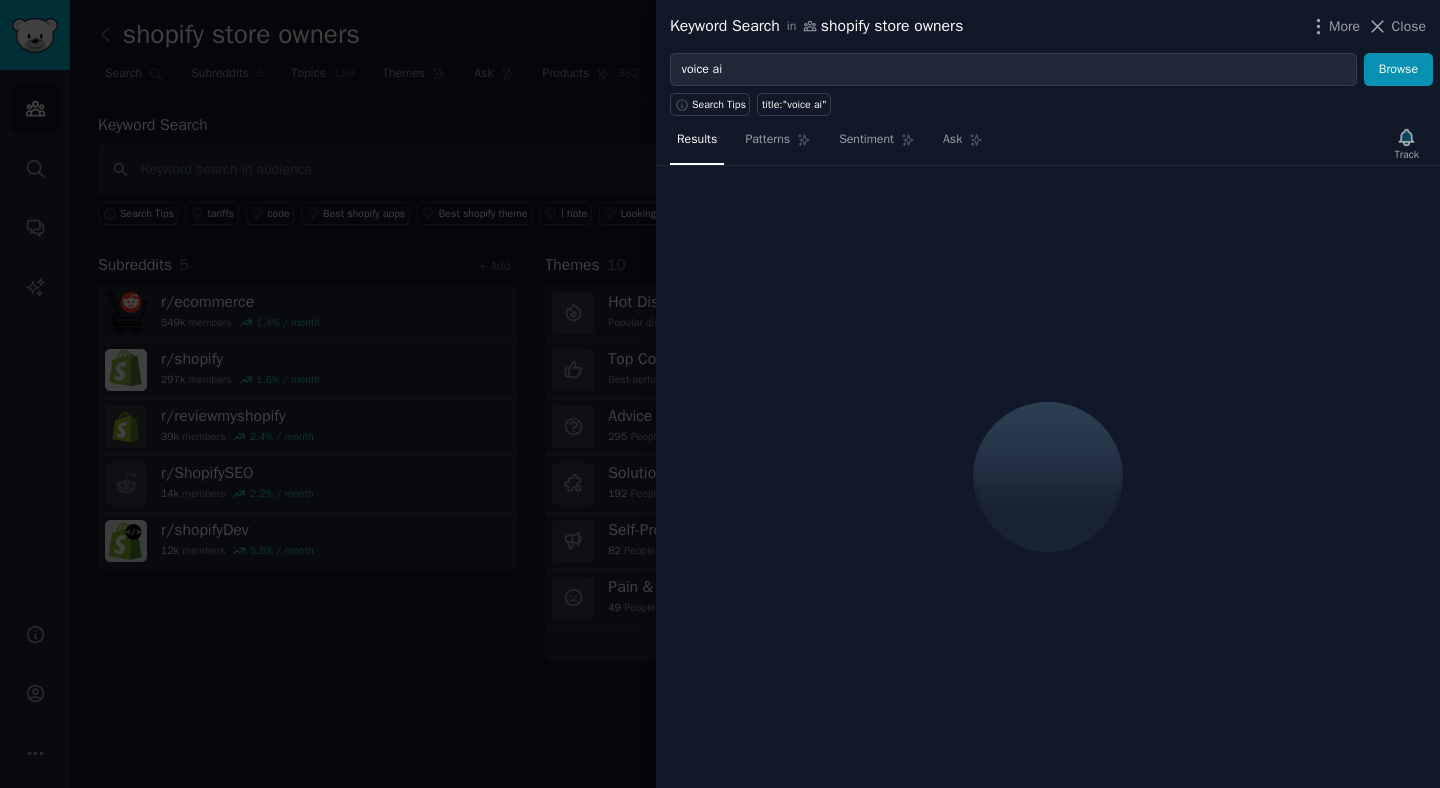 type 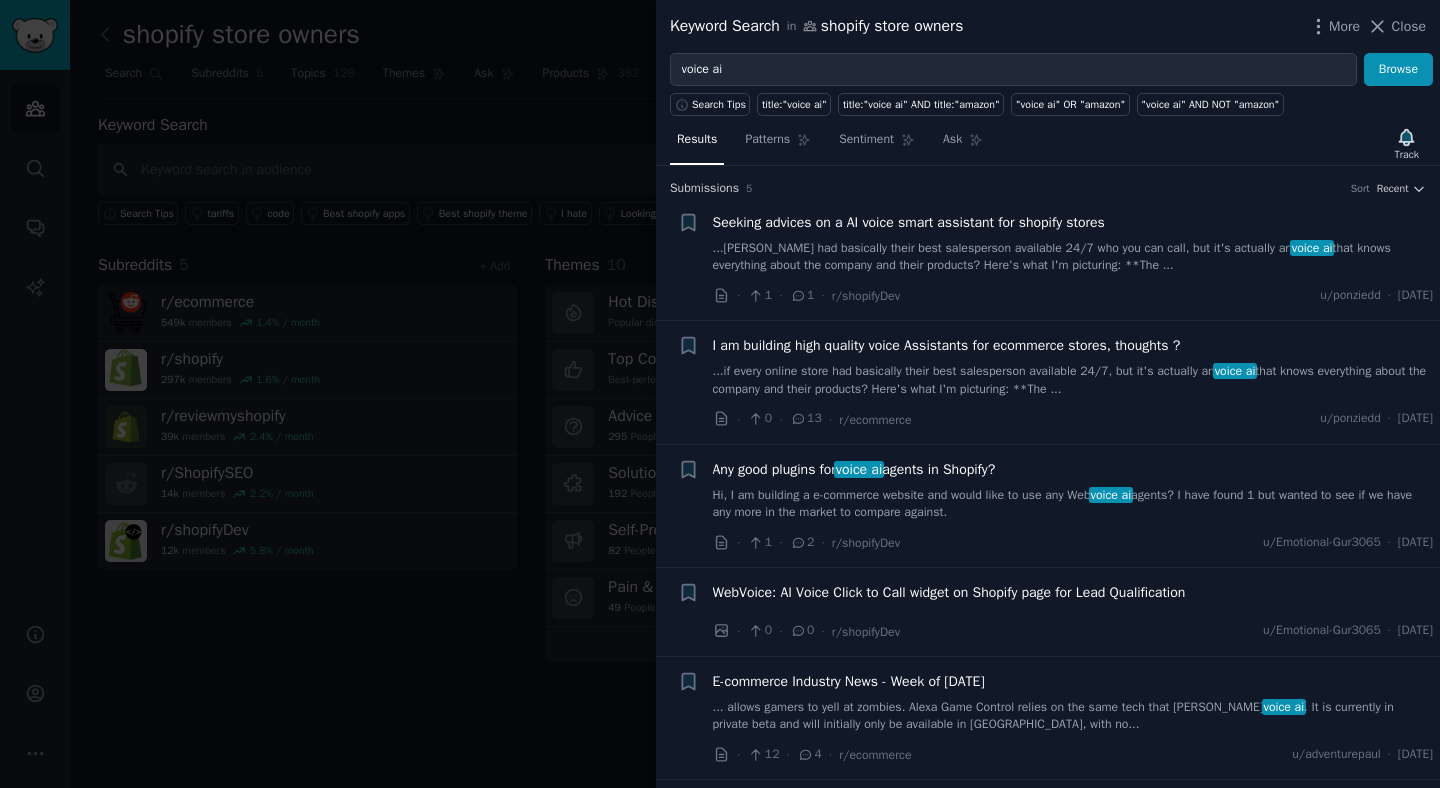 click on "...[PERSON_NAME] had basically their best salesperson available 24/7 who you can call, but it's actually an  voice ai  that knows everything about the company and their products?
Here's what I'm picturing:
**The ..." at bounding box center (1073, 257) 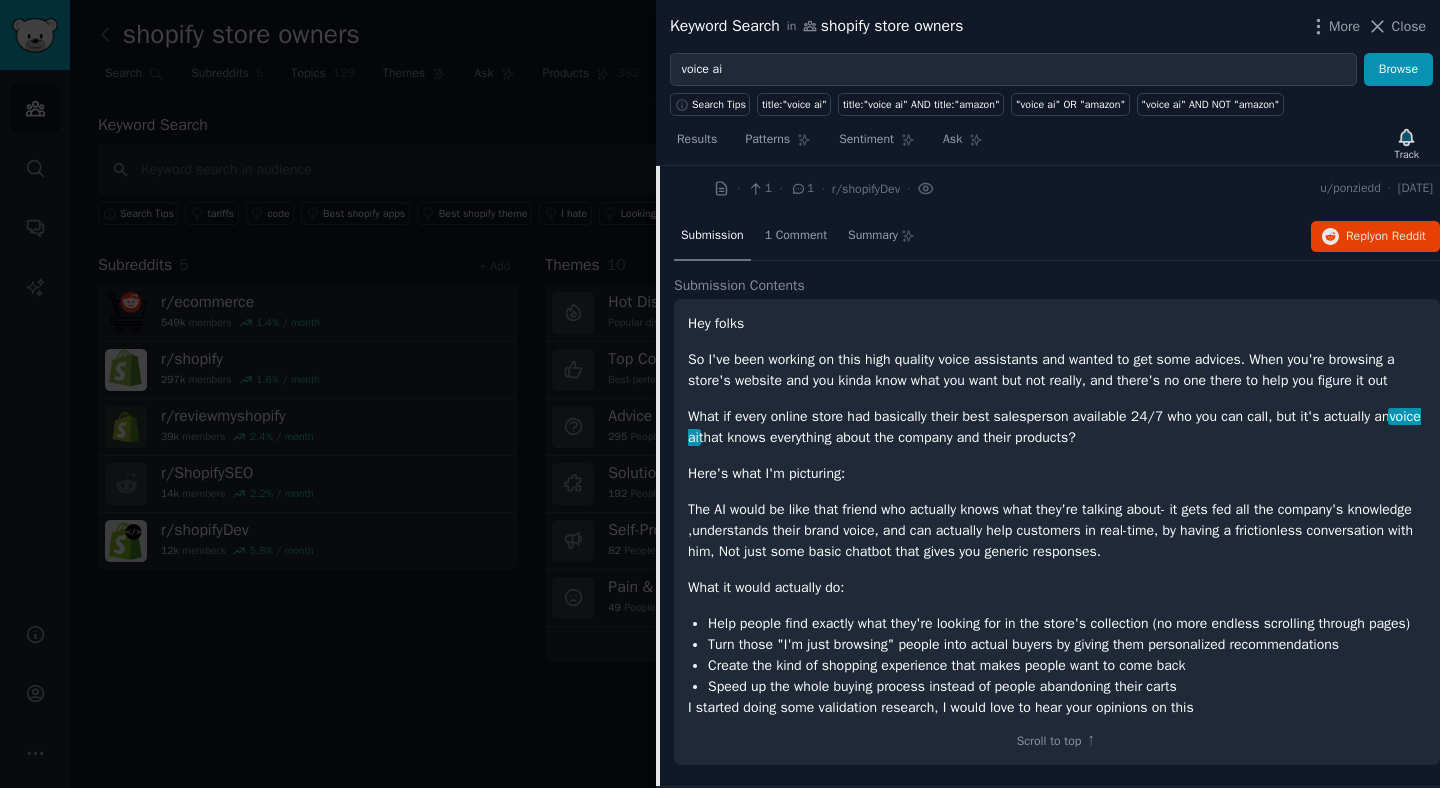 scroll, scrollTop: 0, scrollLeft: 0, axis: both 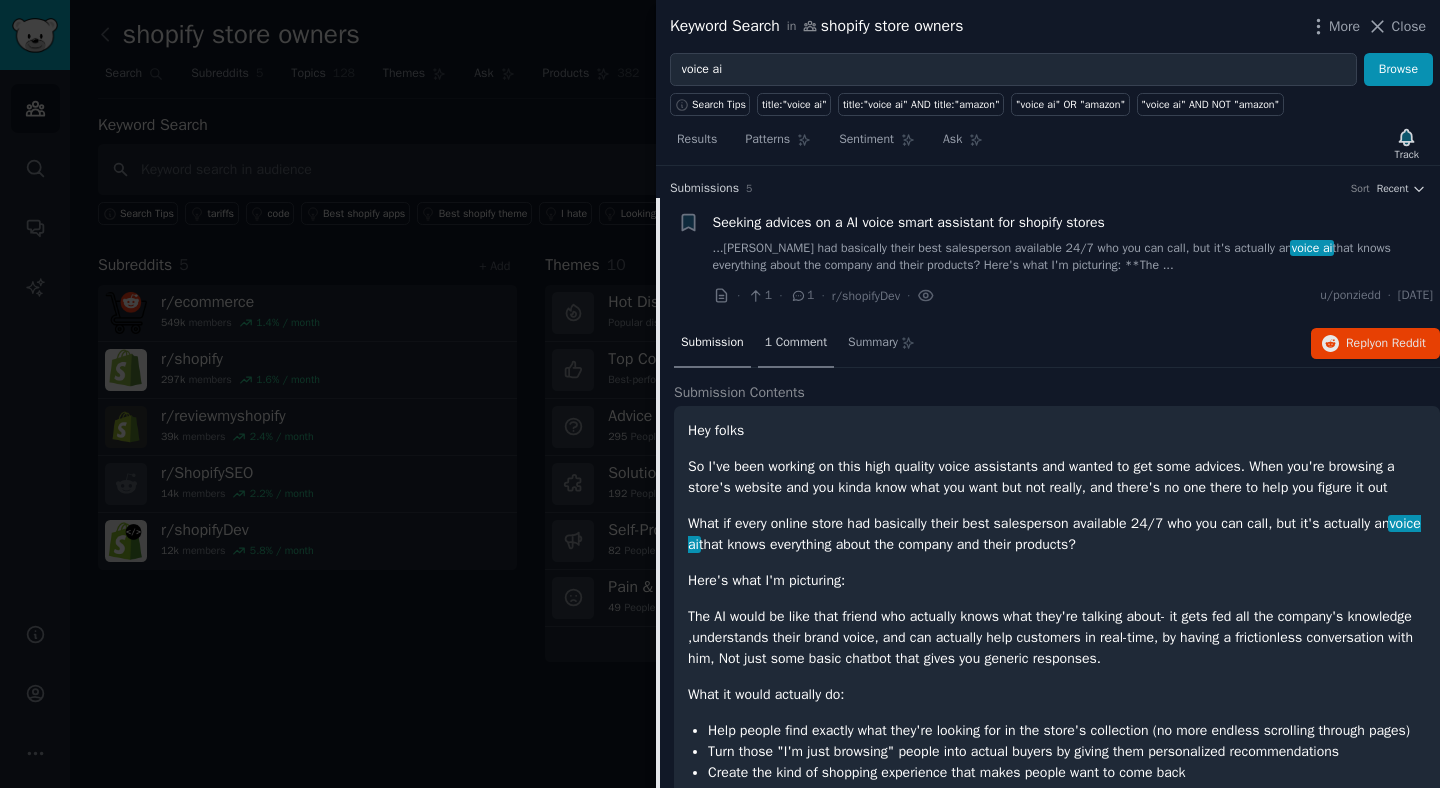 click on "1 Comment" at bounding box center (796, 343) 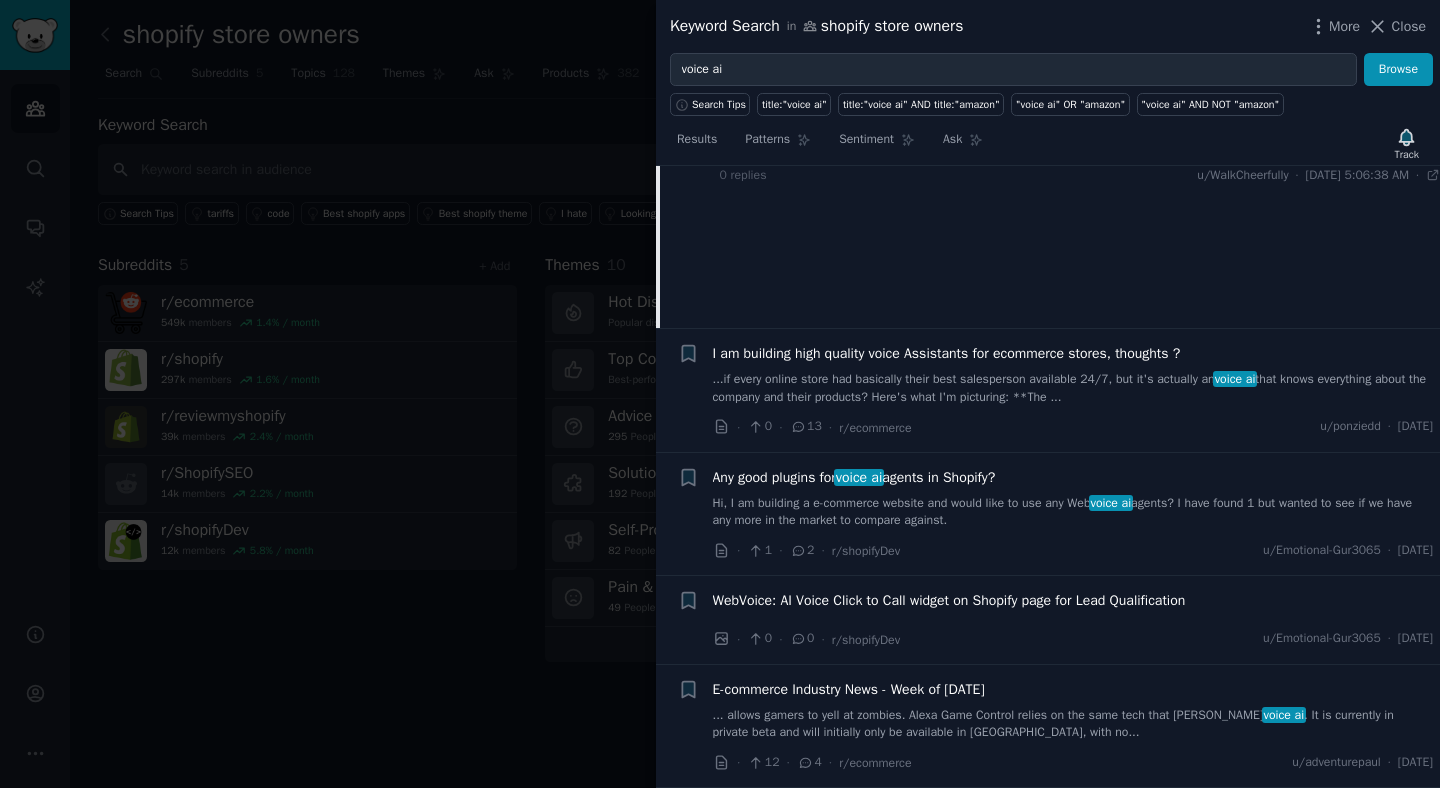 scroll, scrollTop: 0, scrollLeft: 0, axis: both 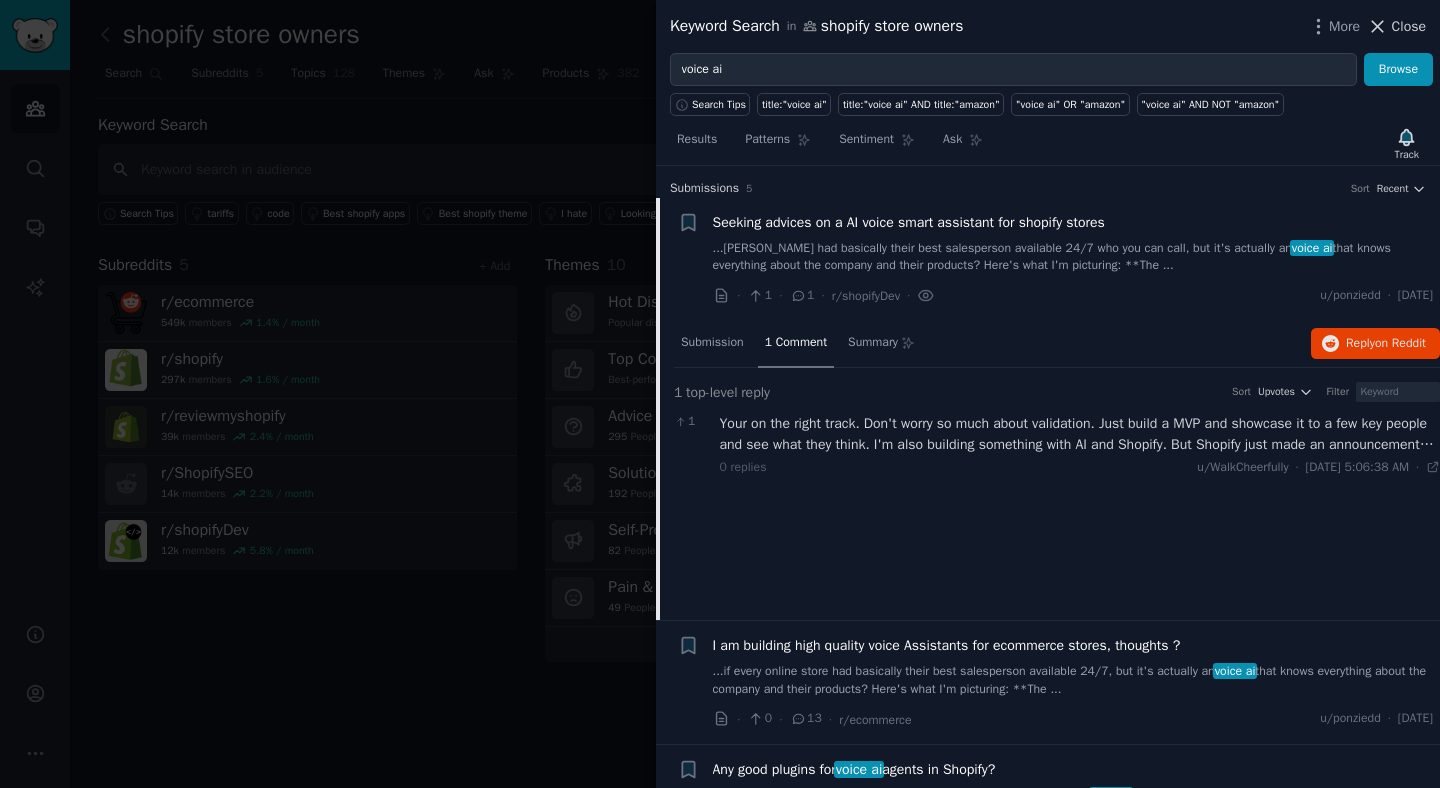 click on "Close" at bounding box center [1409, 26] 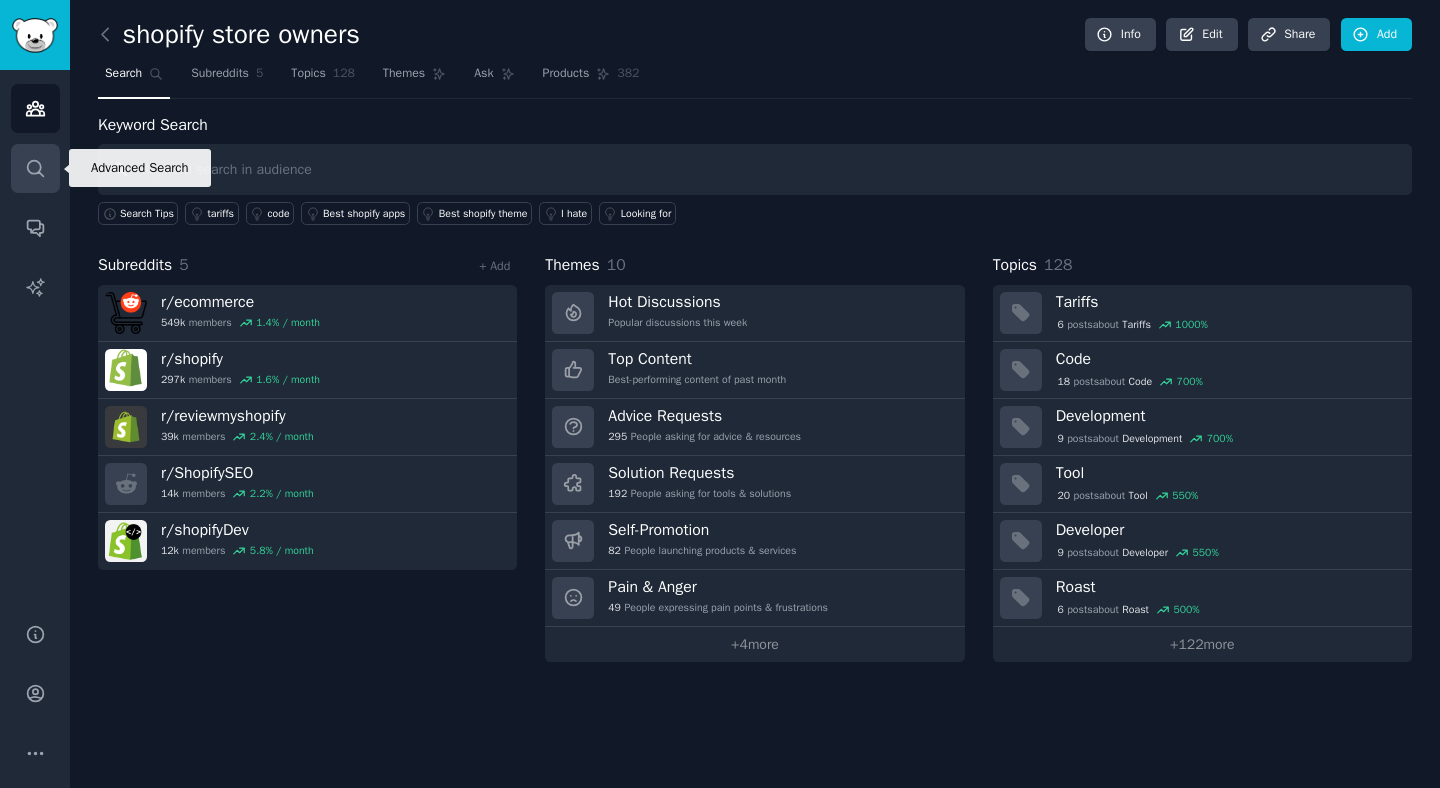 click 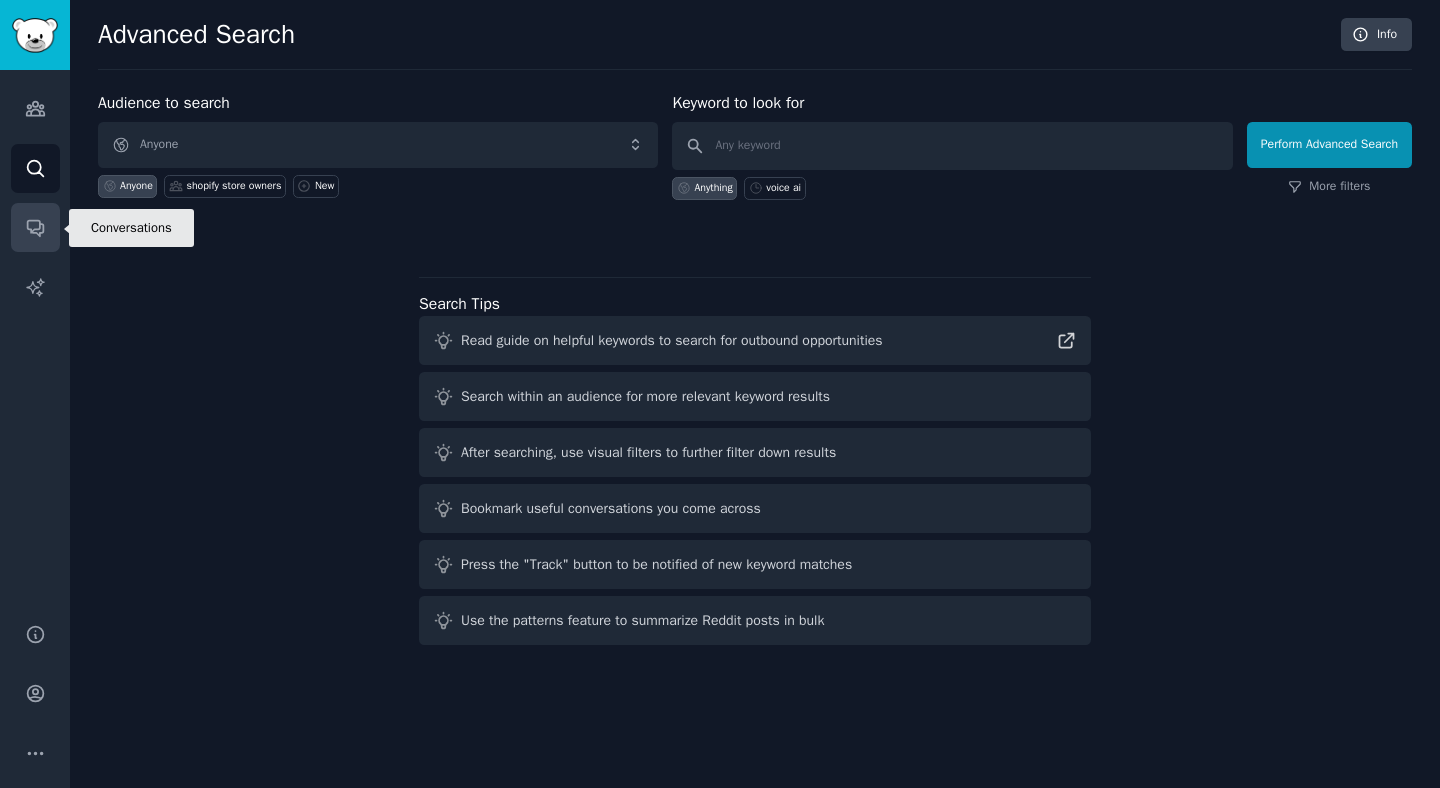 click 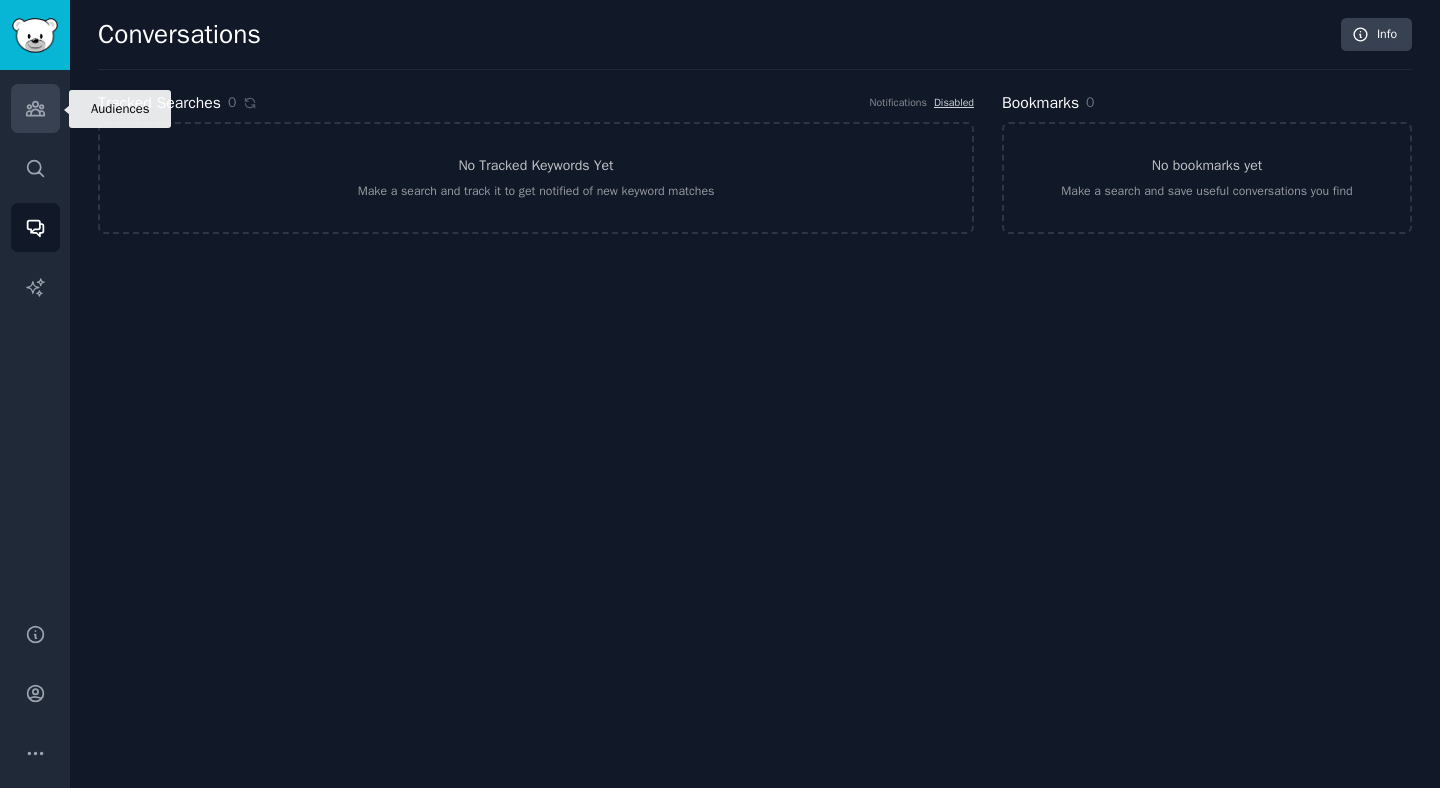 click on "Audiences" at bounding box center [35, 108] 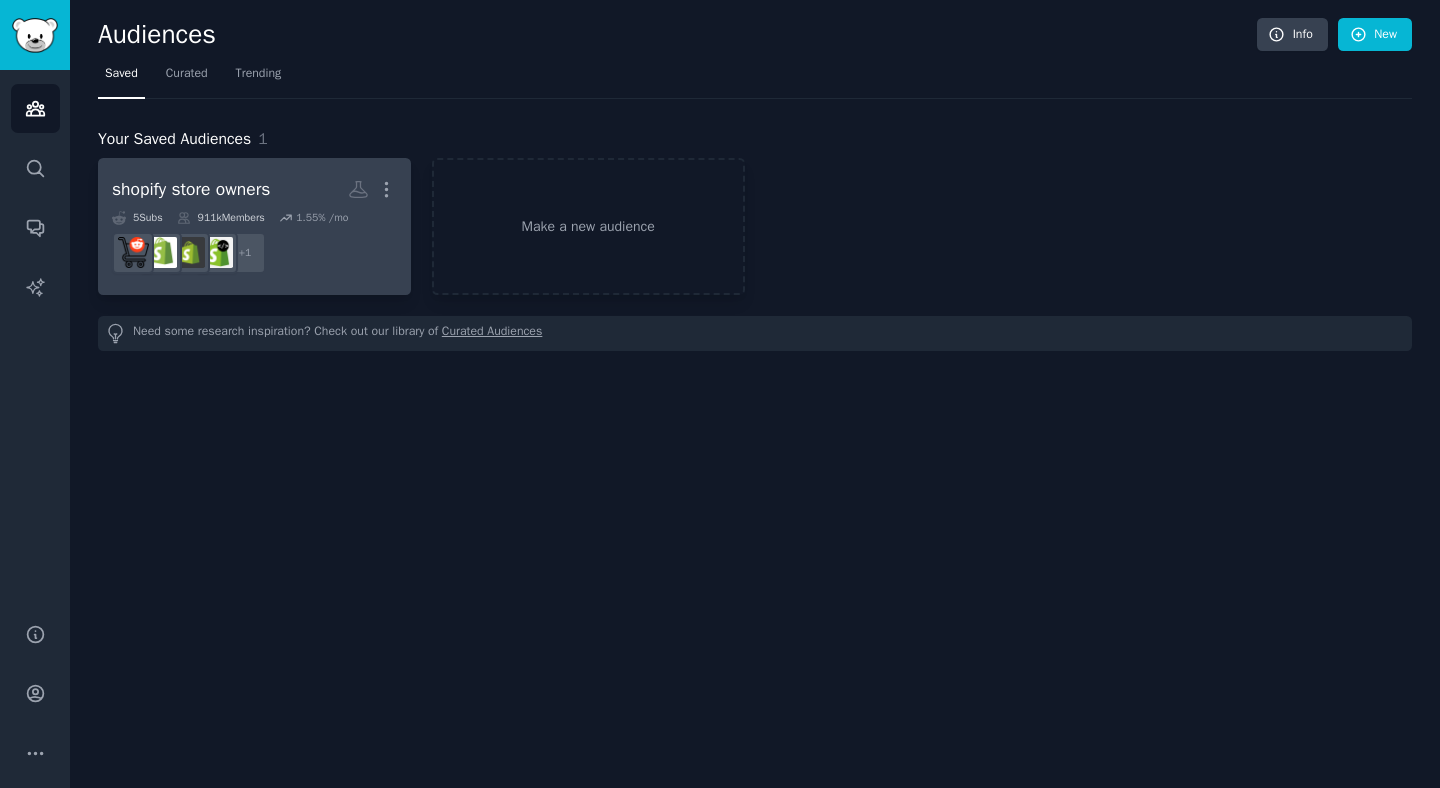 click on "shopify store owners" at bounding box center [191, 189] 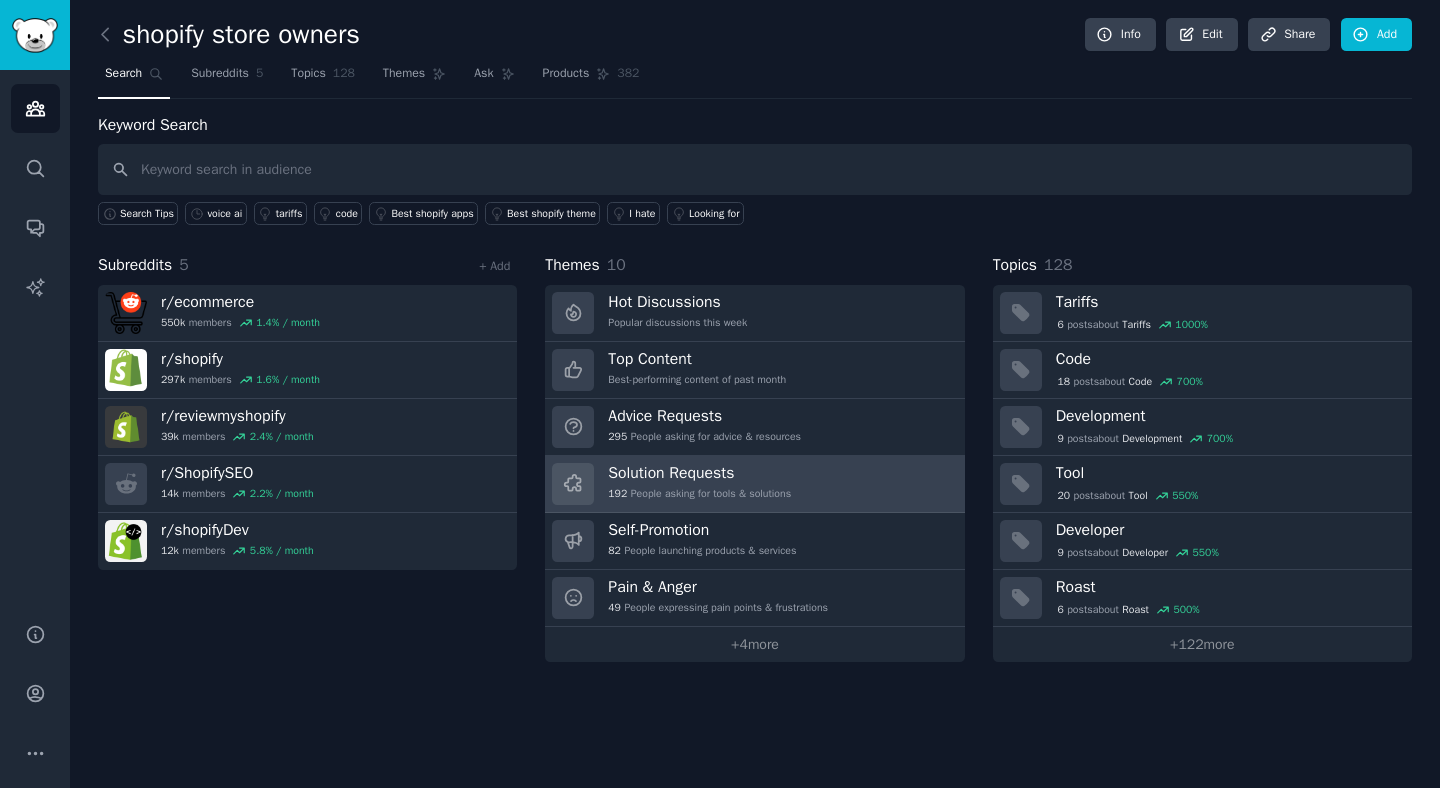 click on "Solution Requests" at bounding box center [699, 473] 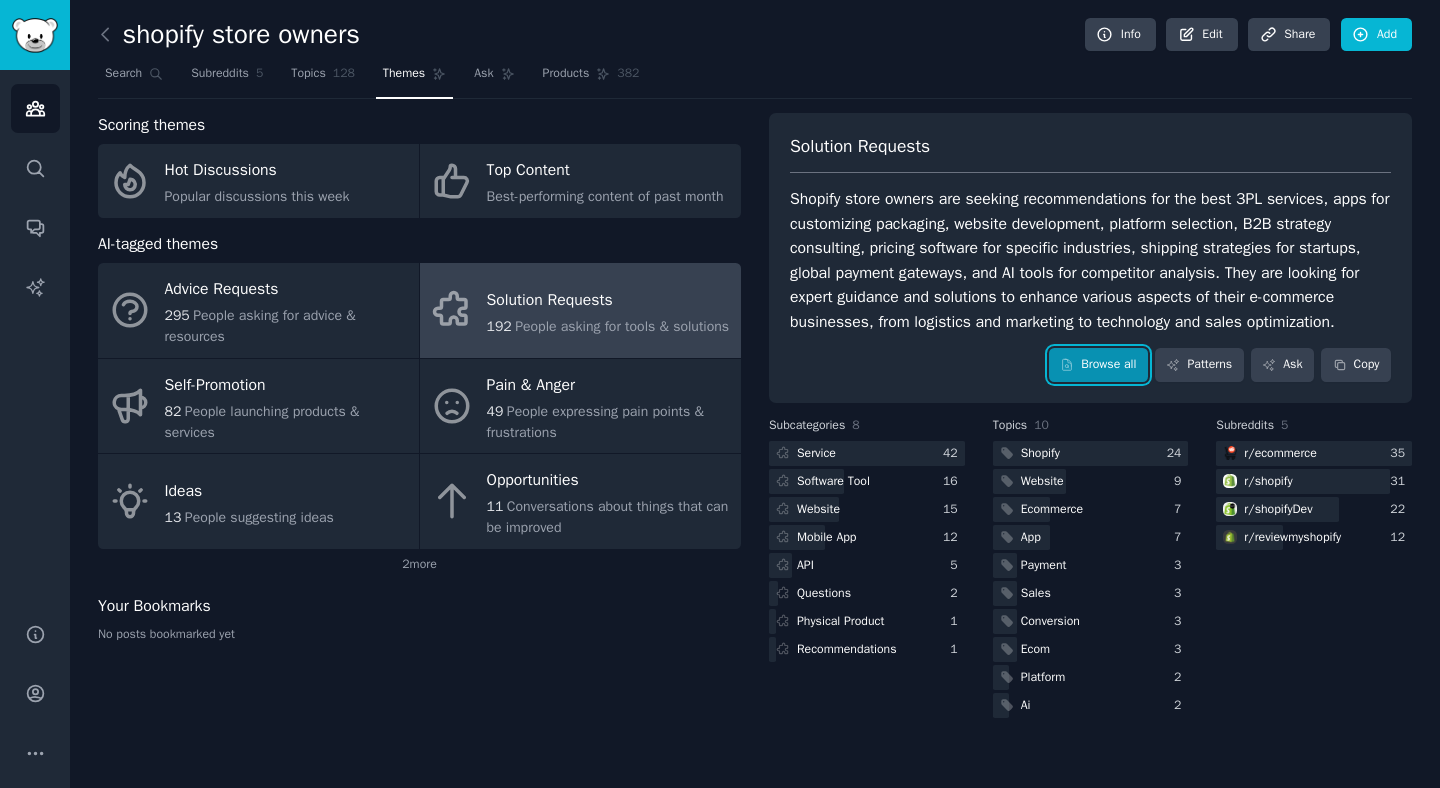 click on "Browse all" at bounding box center [1098, 365] 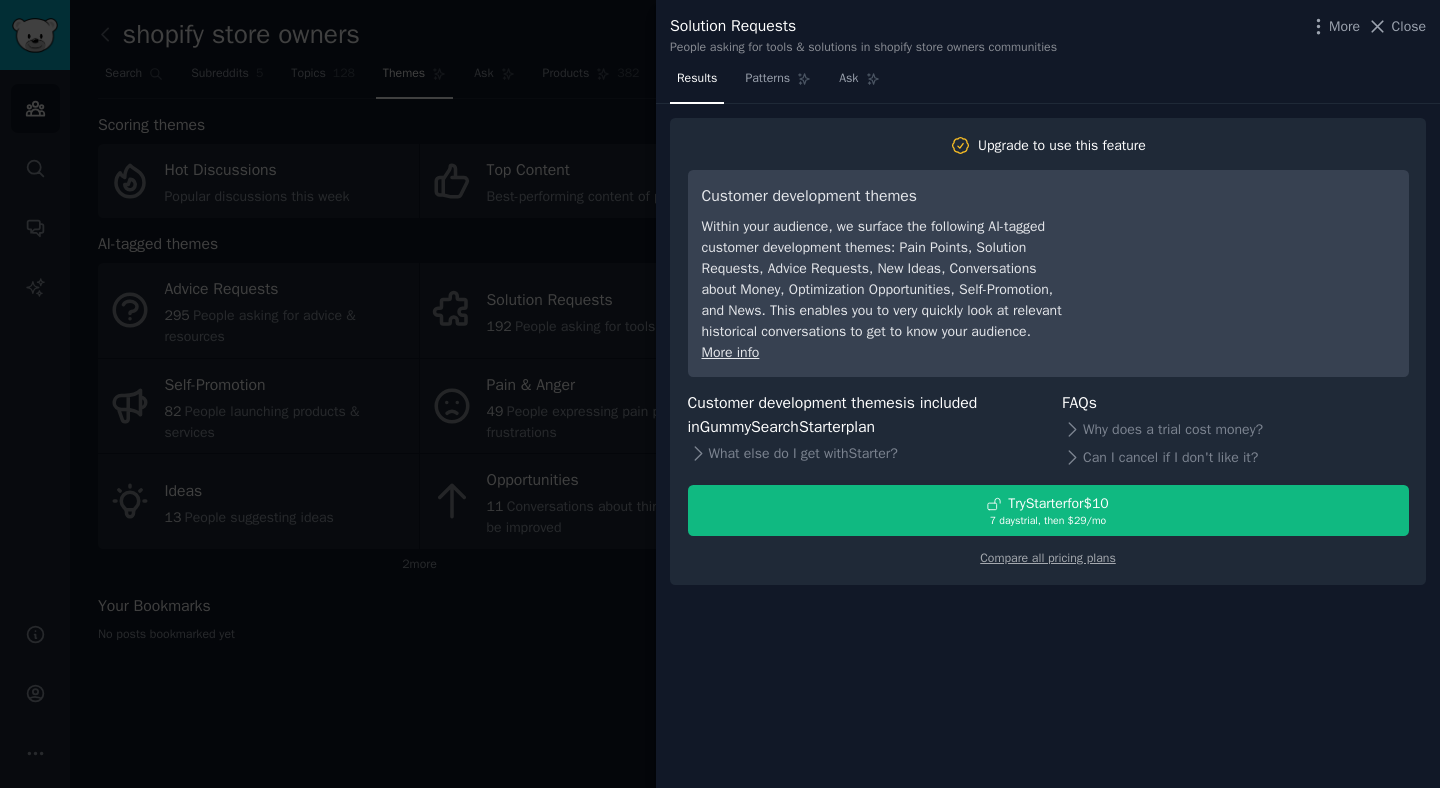 click on "Results Patterns Ask" at bounding box center [778, 83] 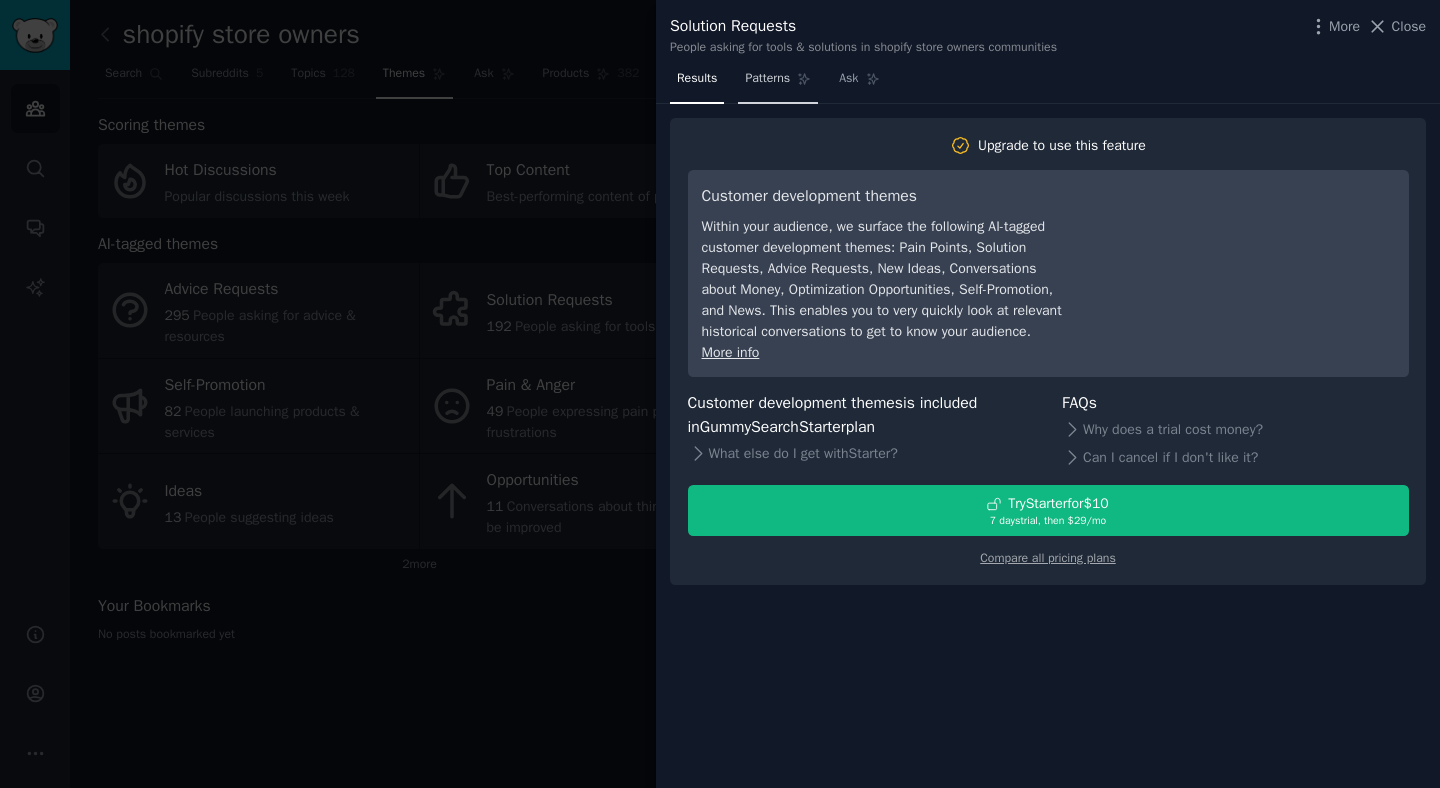 click on "Patterns" at bounding box center (778, 83) 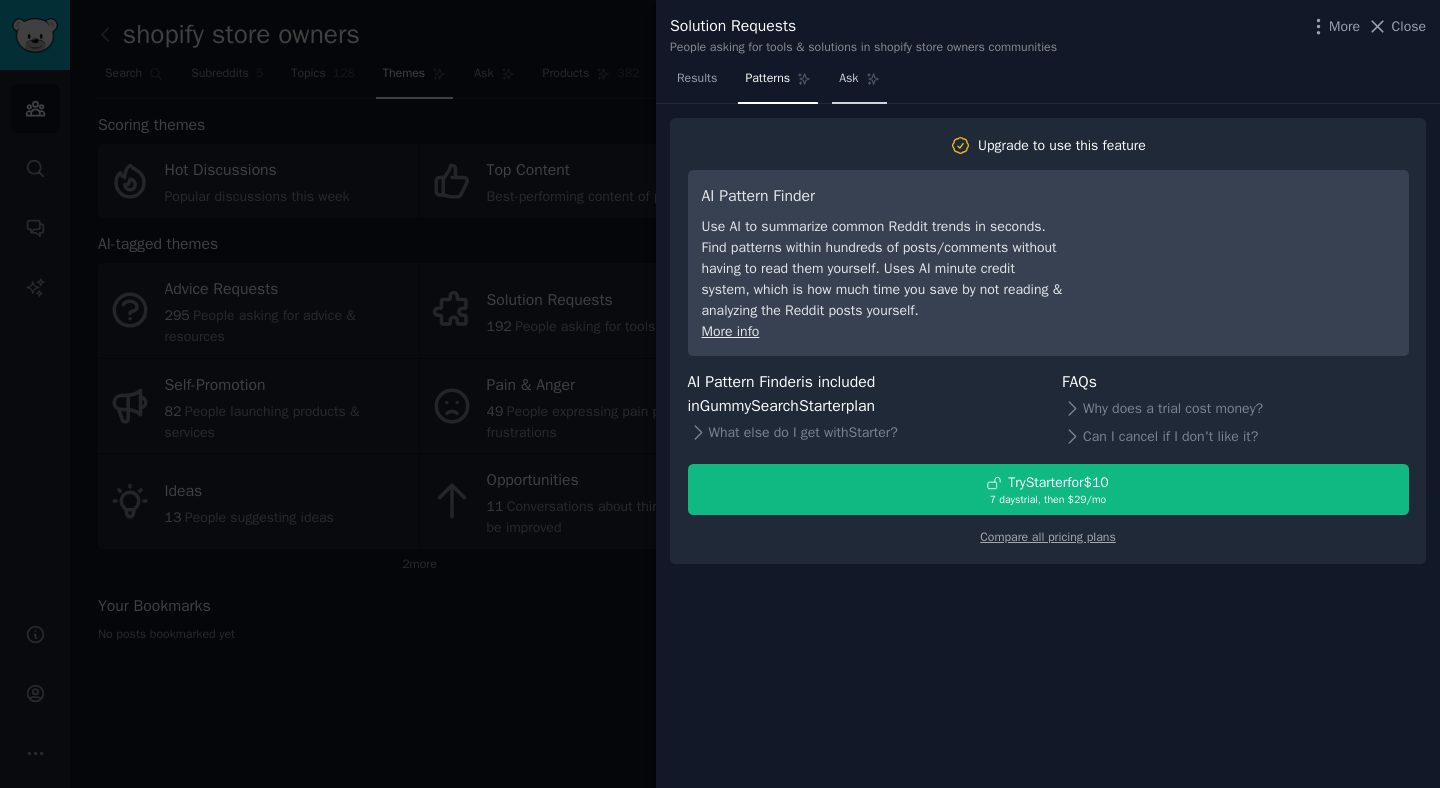 click on "Ask" at bounding box center (848, 79) 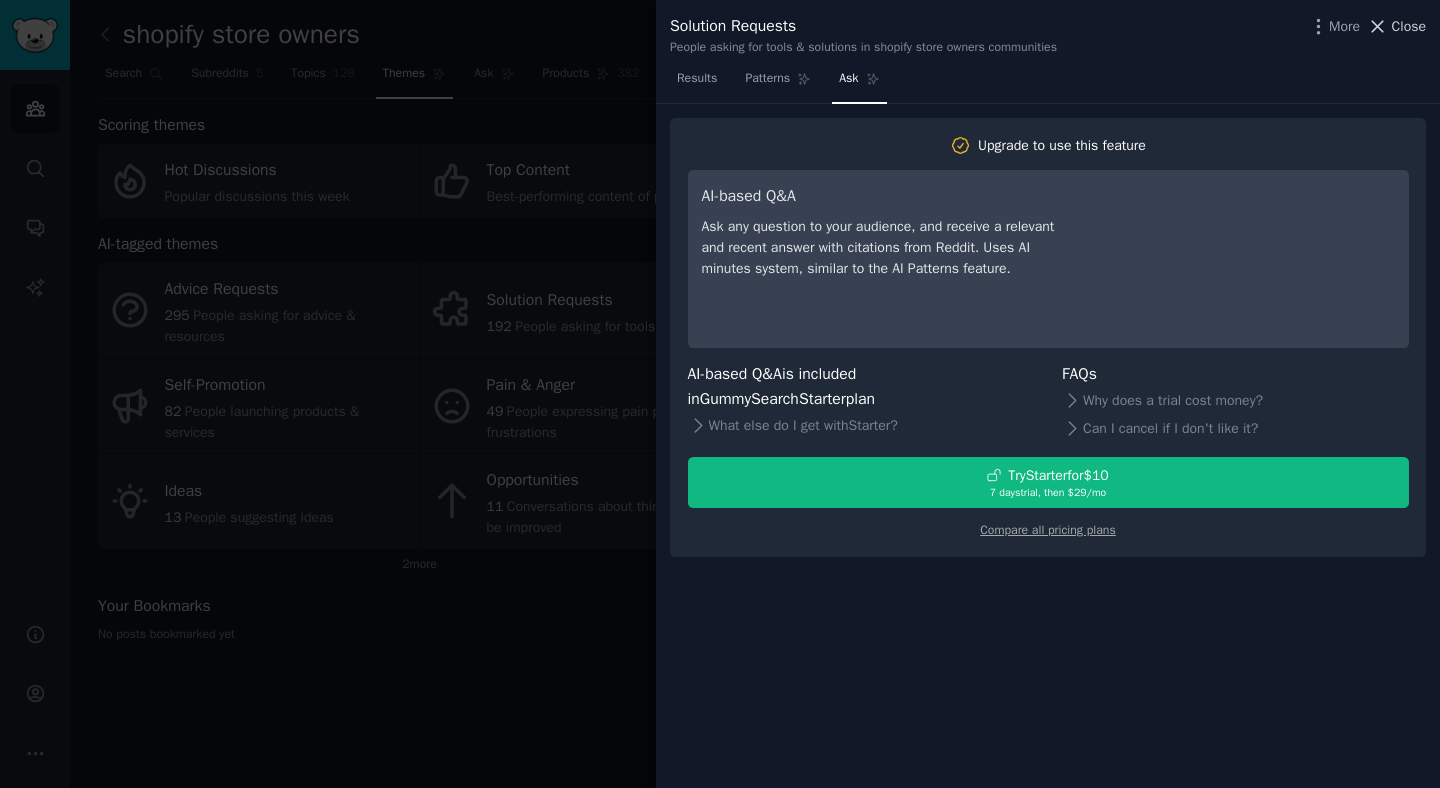 click on "Close" at bounding box center (1396, 26) 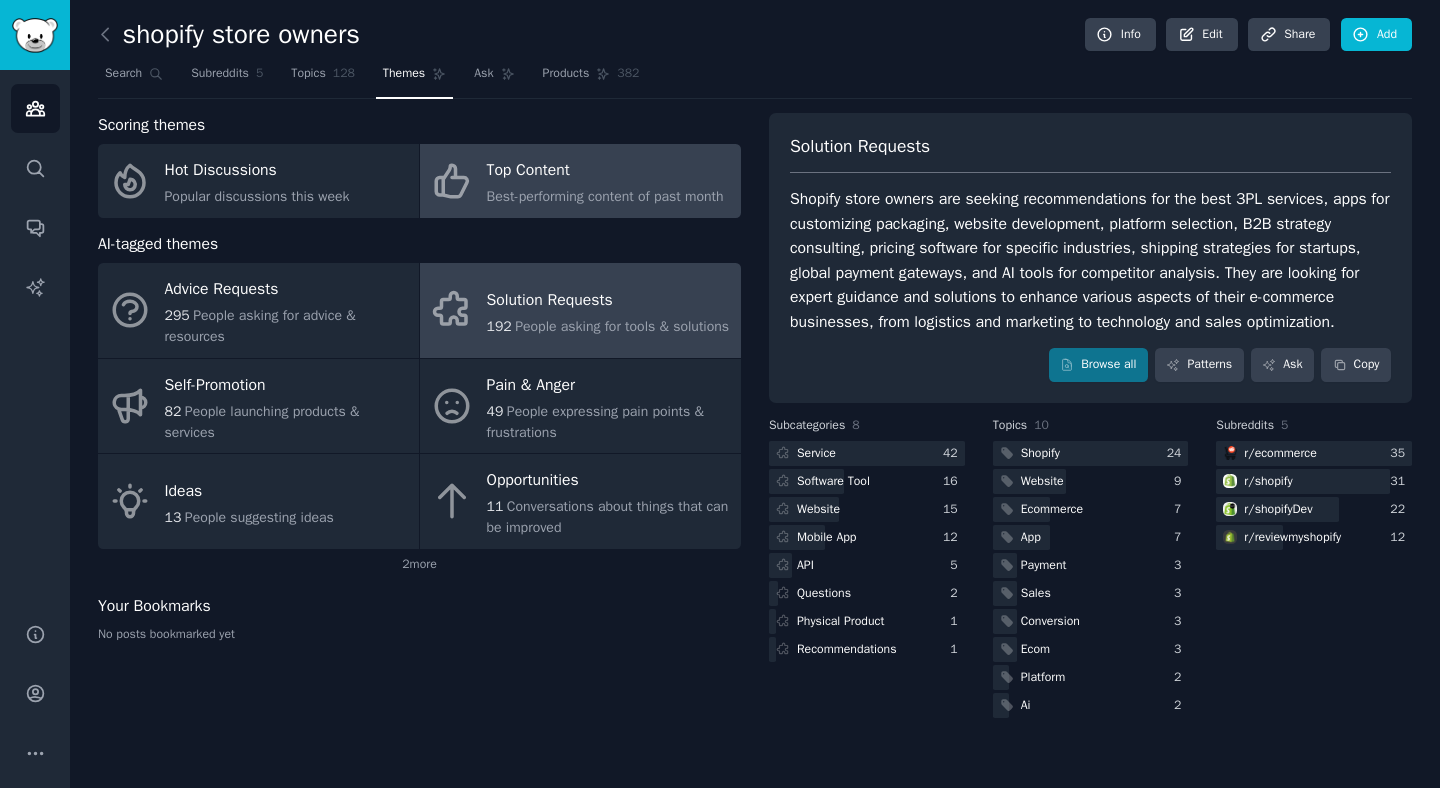 click on "Best-performing content of past month" at bounding box center (605, 196) 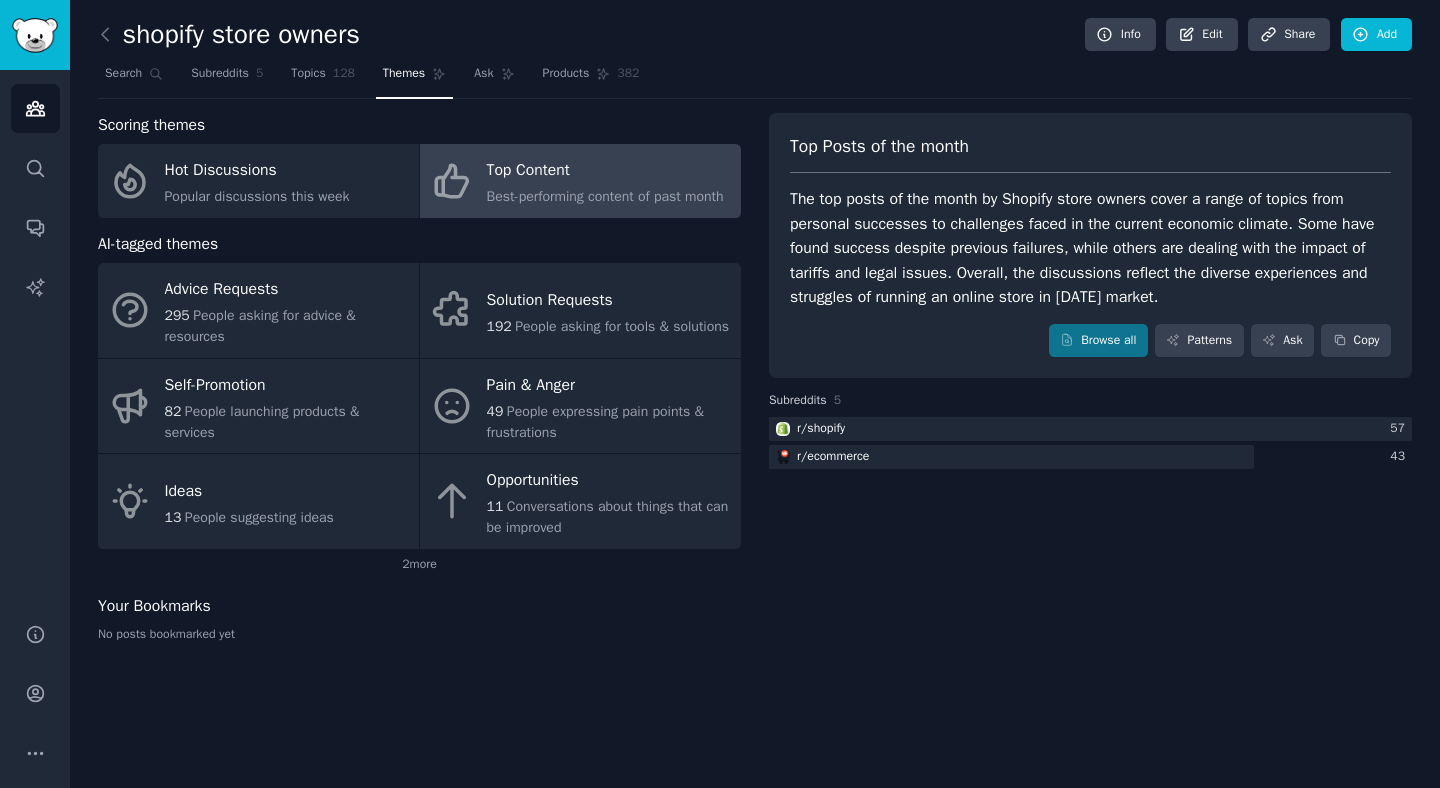 click on "Top Posts of the month The top posts of the month by Shopify store owners cover a range of topics from personal successes to challenges faced in the current economic climate. Some have found success despite previous failures, while others are dealing with the impact of tariffs and legal issues. Overall, the discussions reflect the diverse experiences and struggles of running an online store in [DATE] market. Browse all Patterns Ask Copy" at bounding box center (1090, 246) 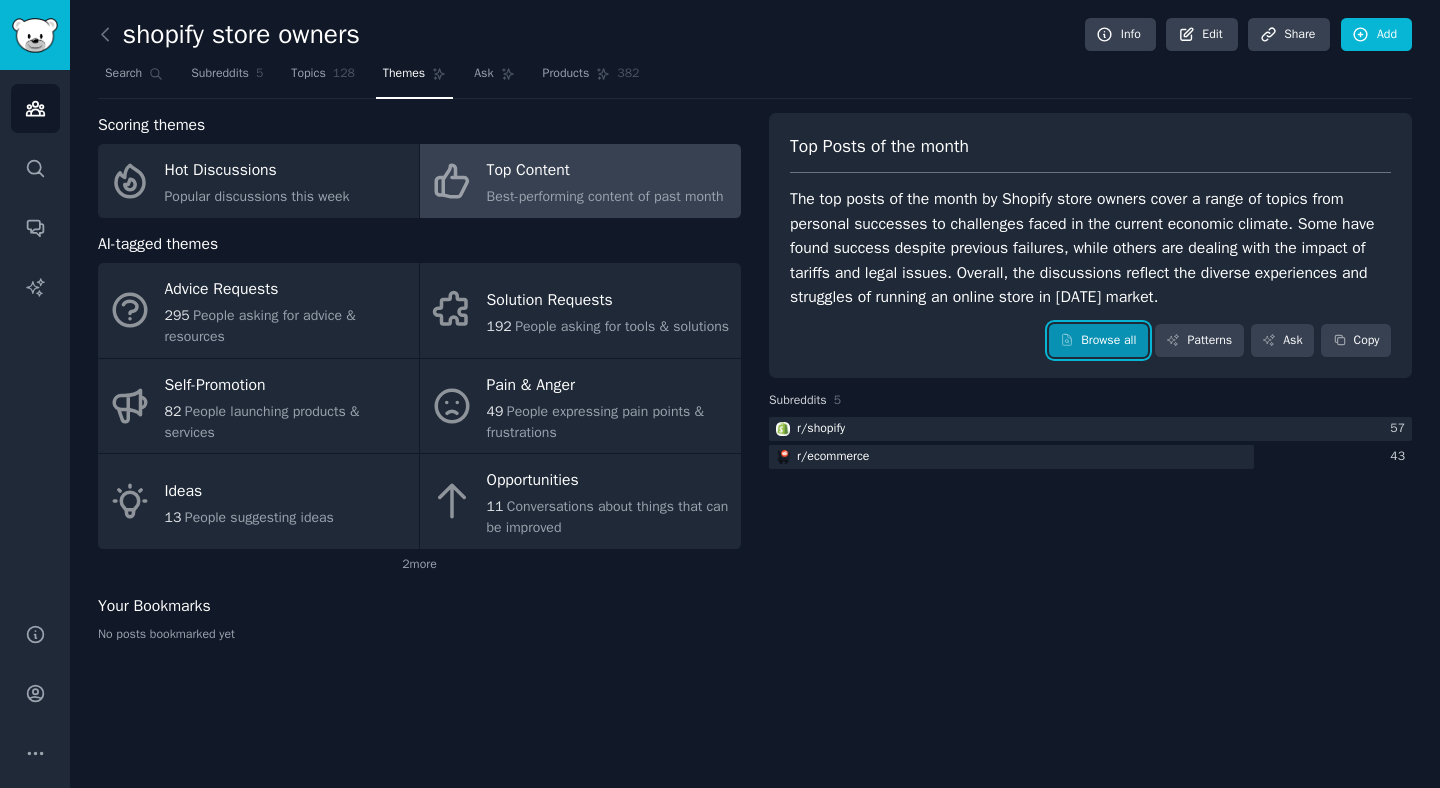 click on "Browse all" at bounding box center (1098, 341) 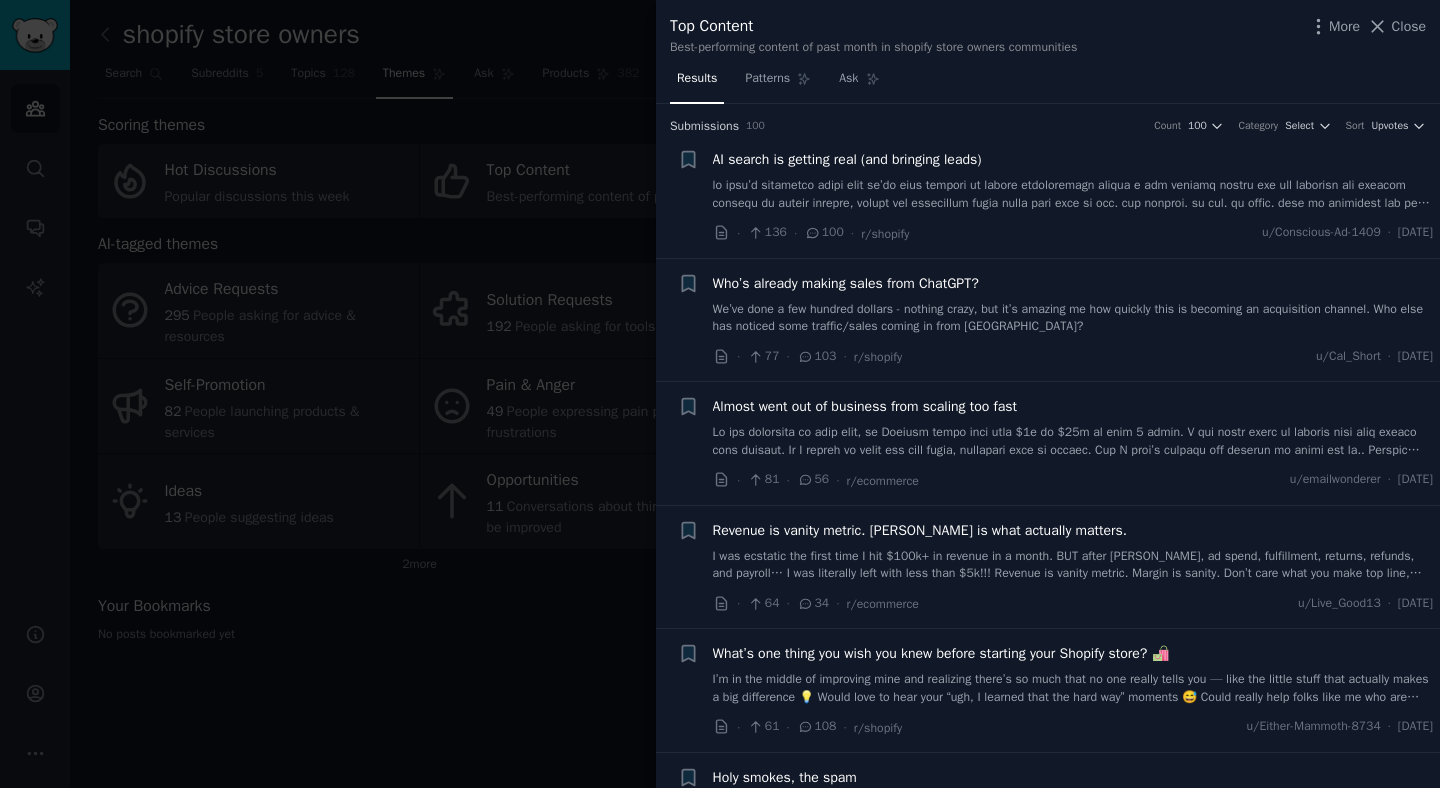 click at bounding box center [1073, 194] 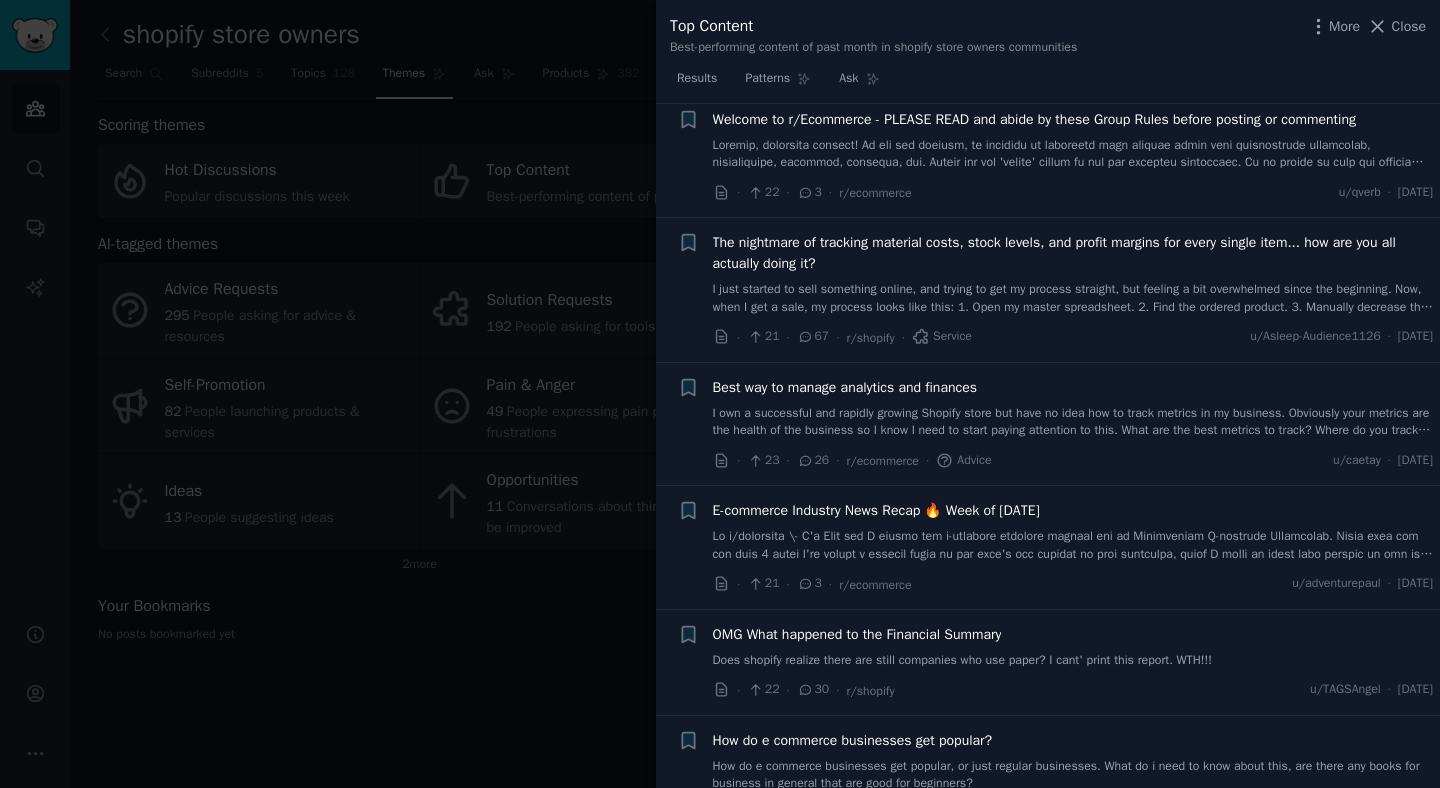 scroll, scrollTop: 3454, scrollLeft: 0, axis: vertical 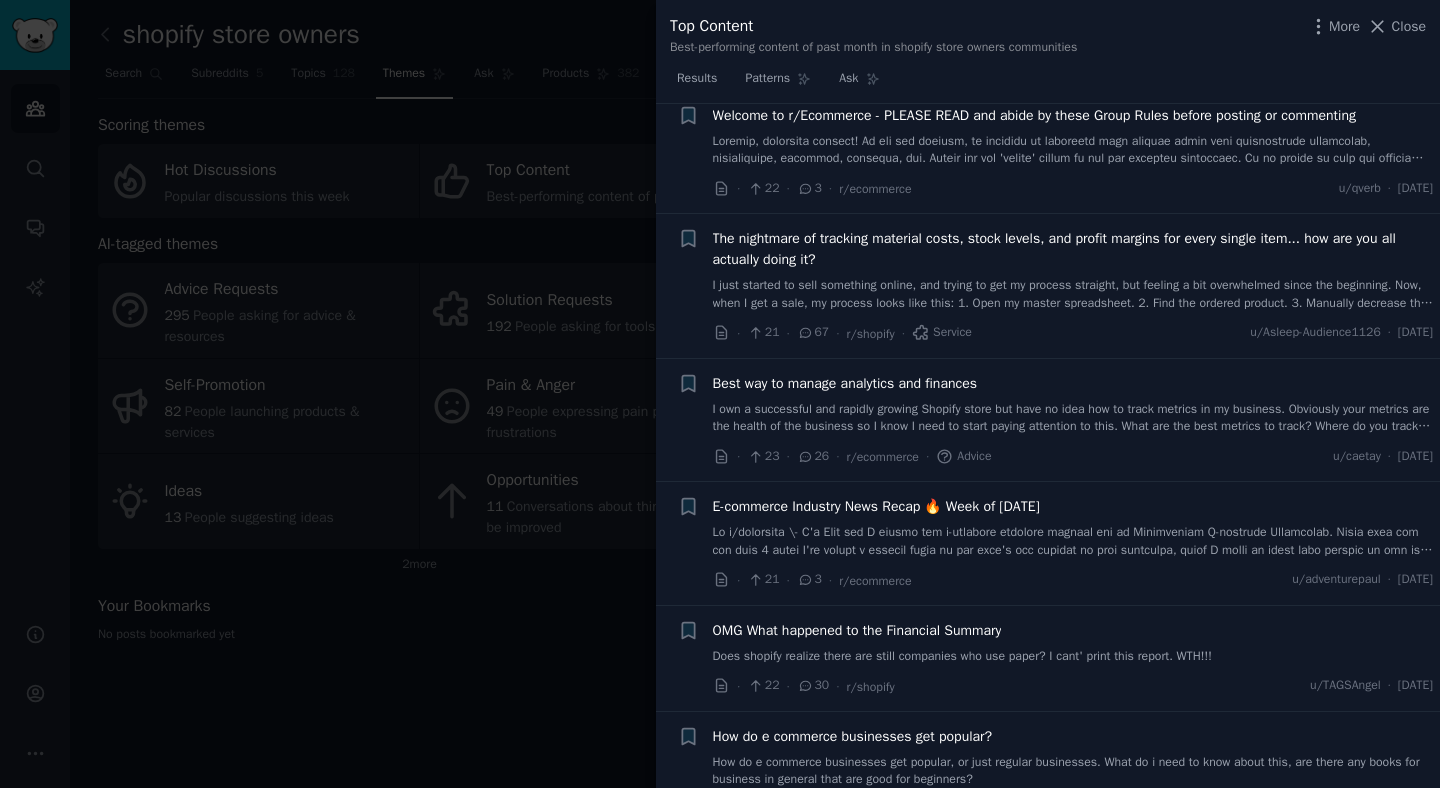 click on "Top Content Best-performing content of past month in shopify store owners communities More Close" at bounding box center [1048, 35] 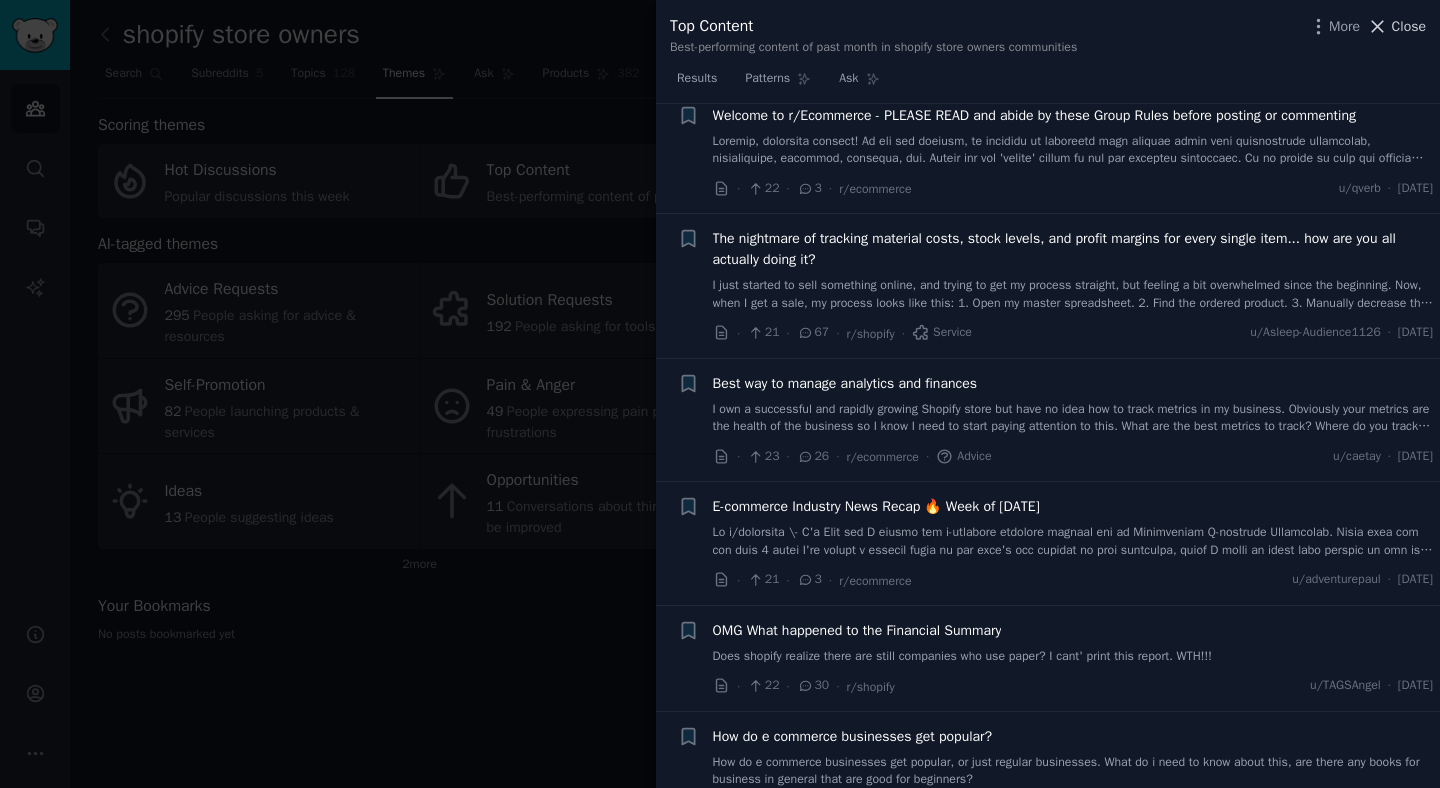 click on "Close" at bounding box center [1396, 26] 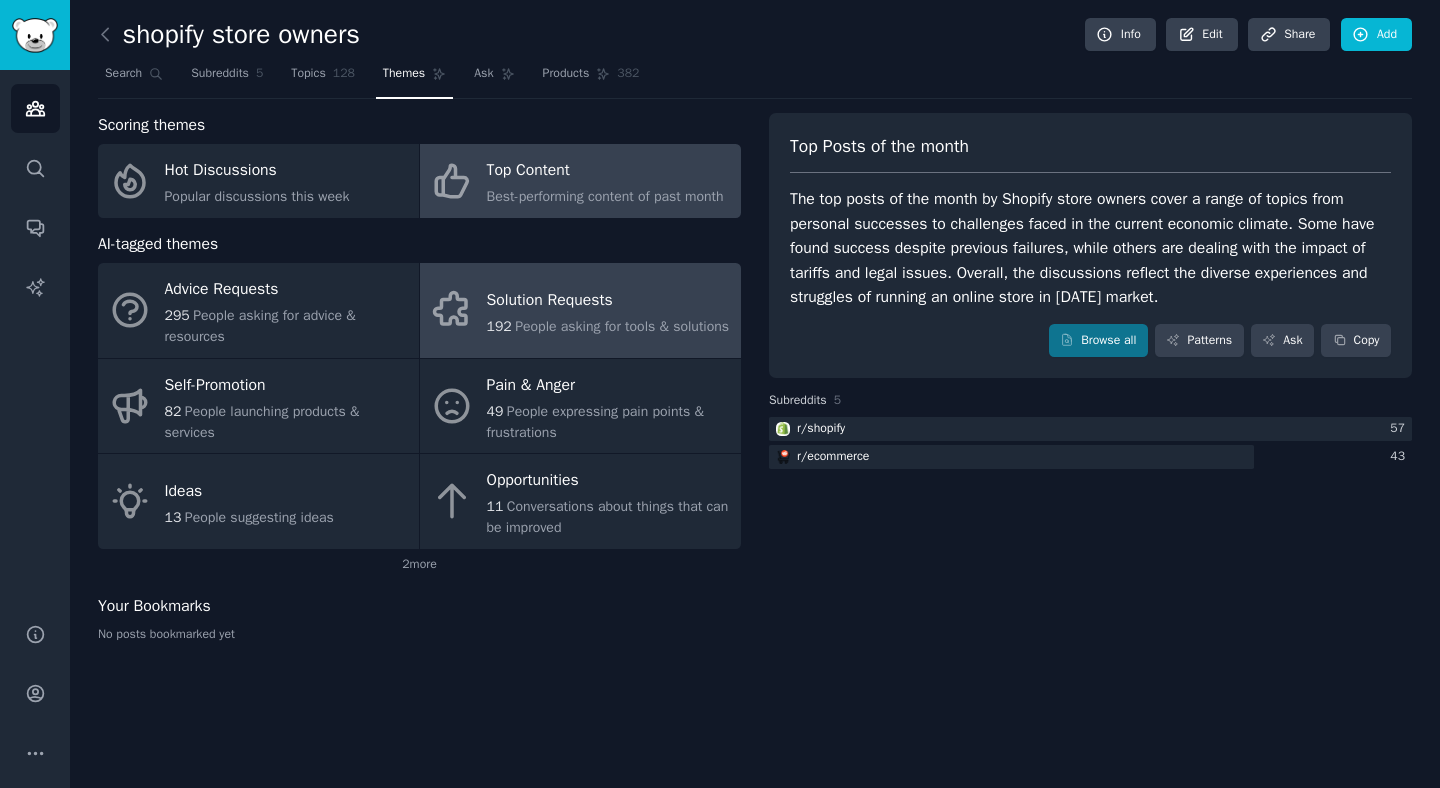 click on "People asking for tools & solutions" at bounding box center [622, 326] 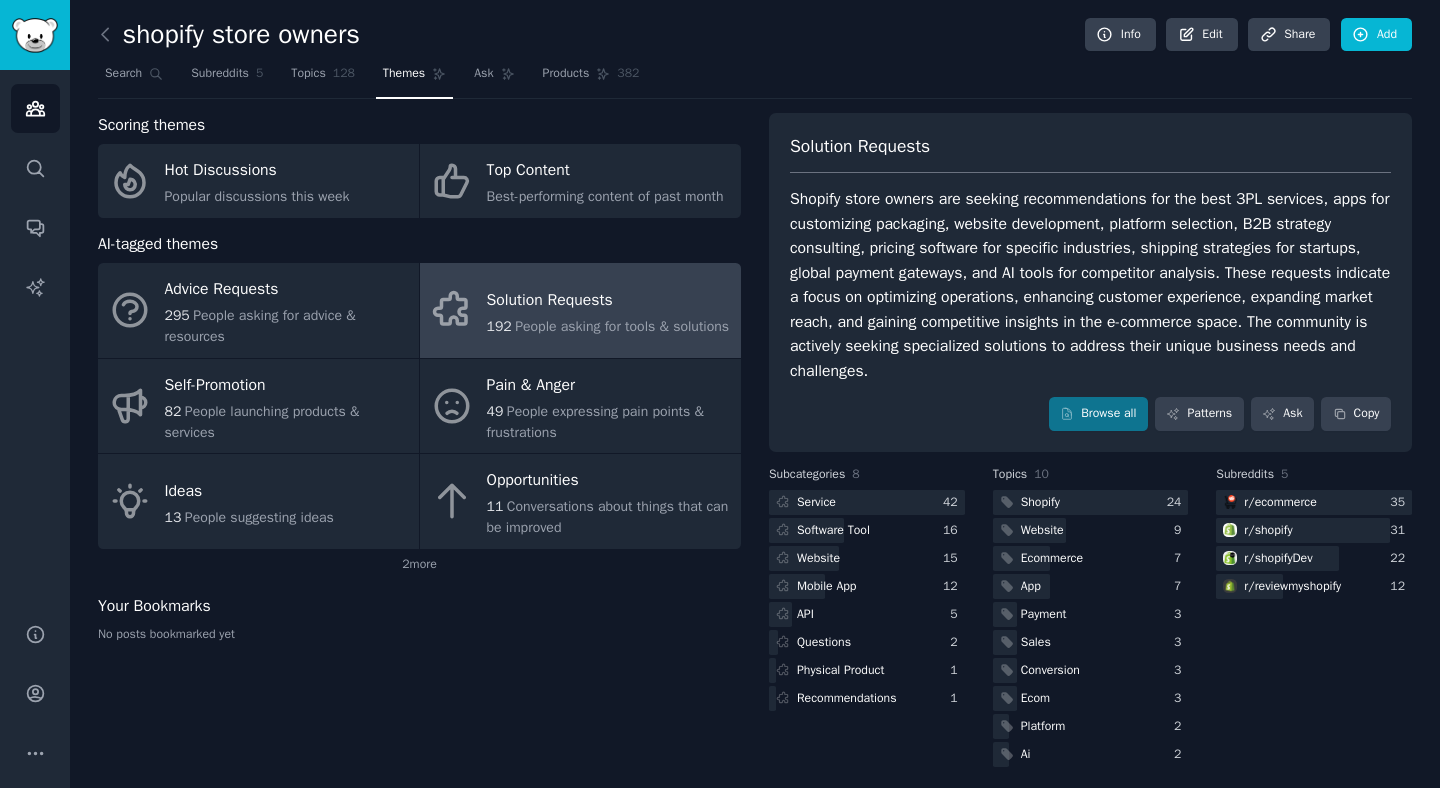scroll, scrollTop: 10, scrollLeft: 0, axis: vertical 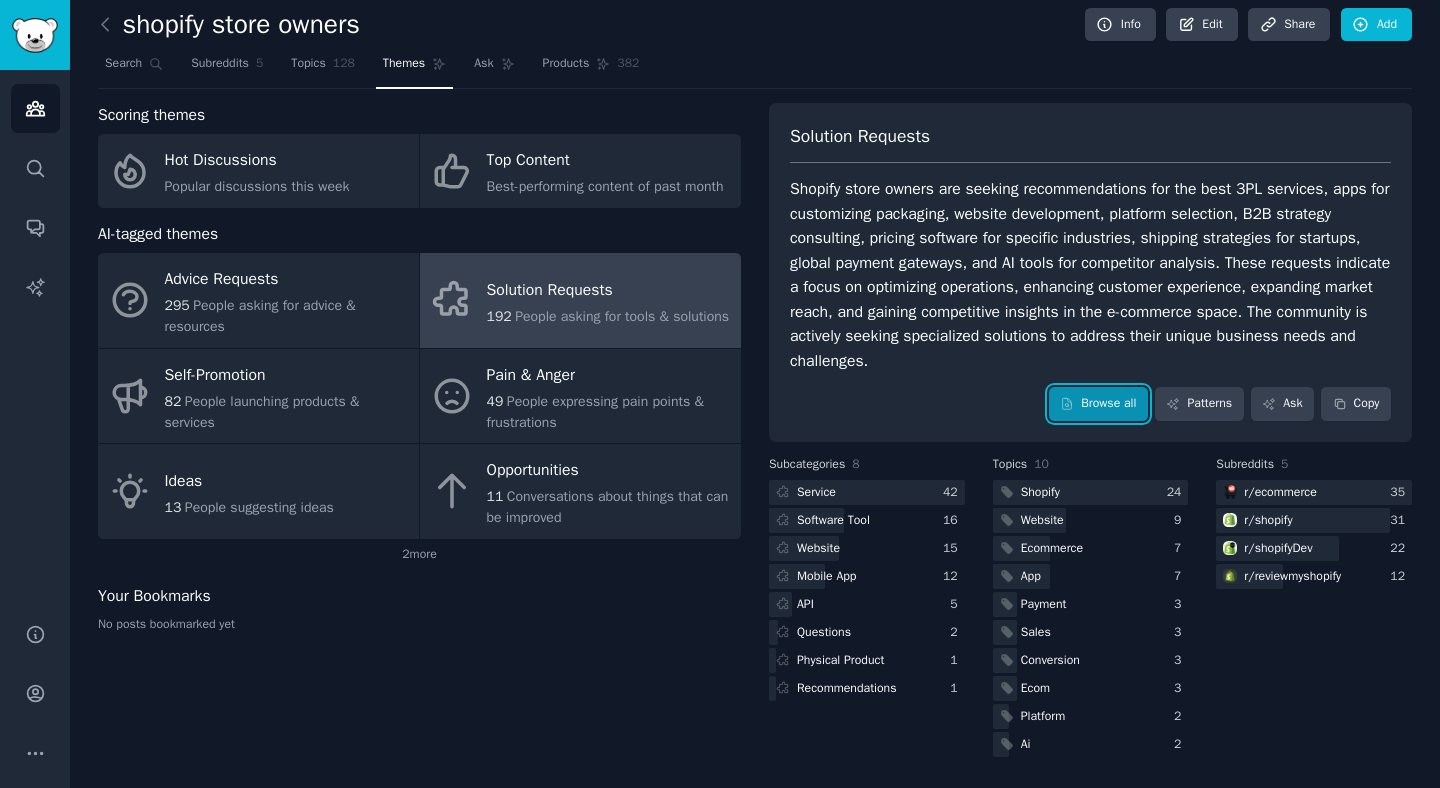 click on "Browse all" at bounding box center (1098, 404) 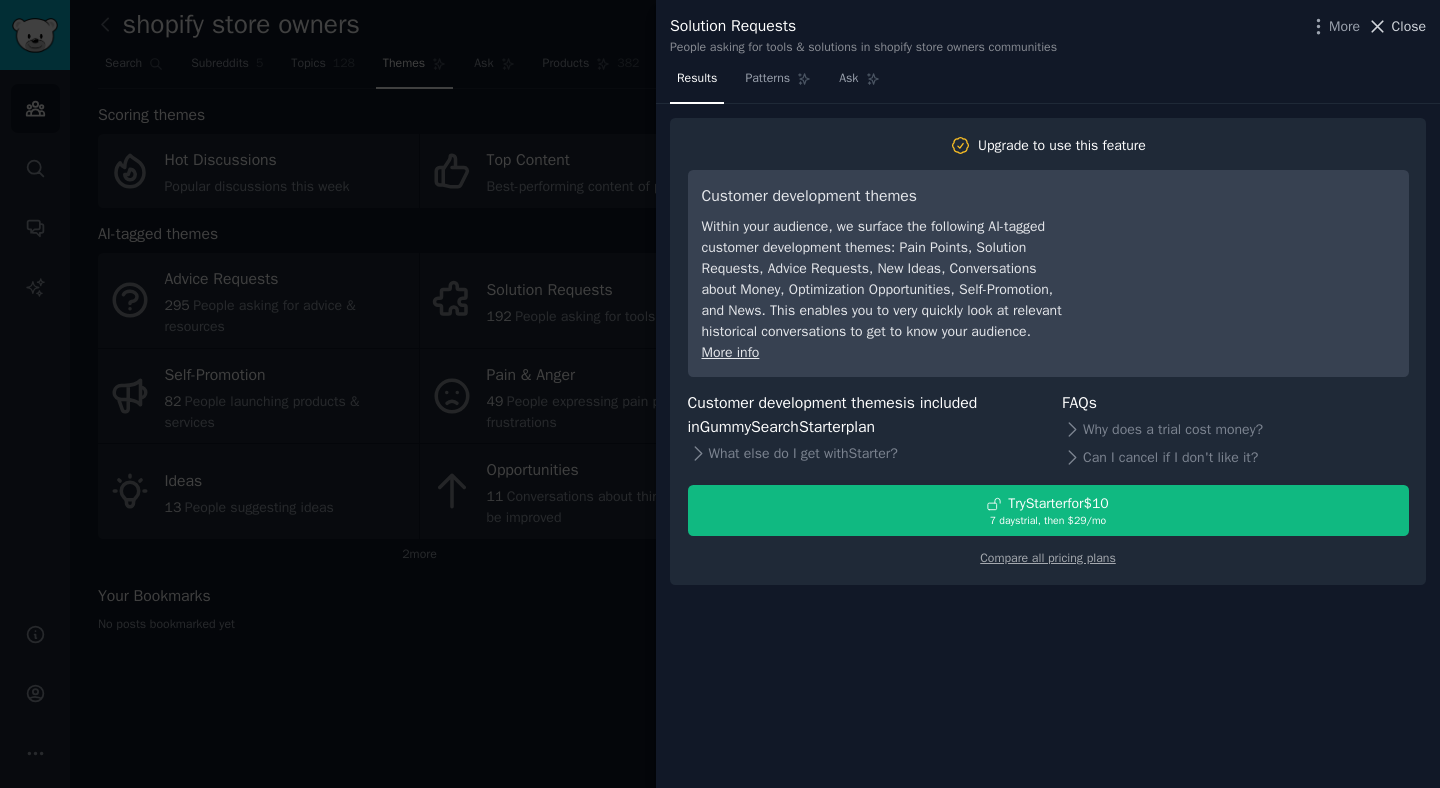 click on "Close" at bounding box center (1396, 26) 